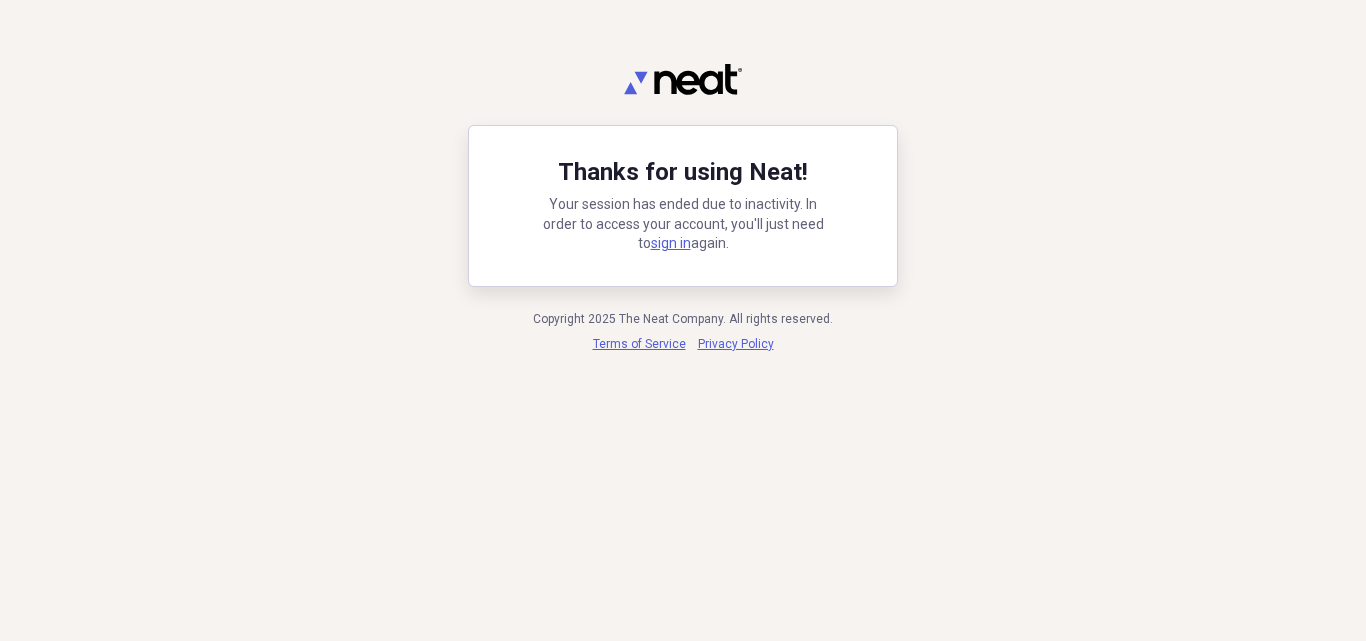 scroll, scrollTop: 0, scrollLeft: 0, axis: both 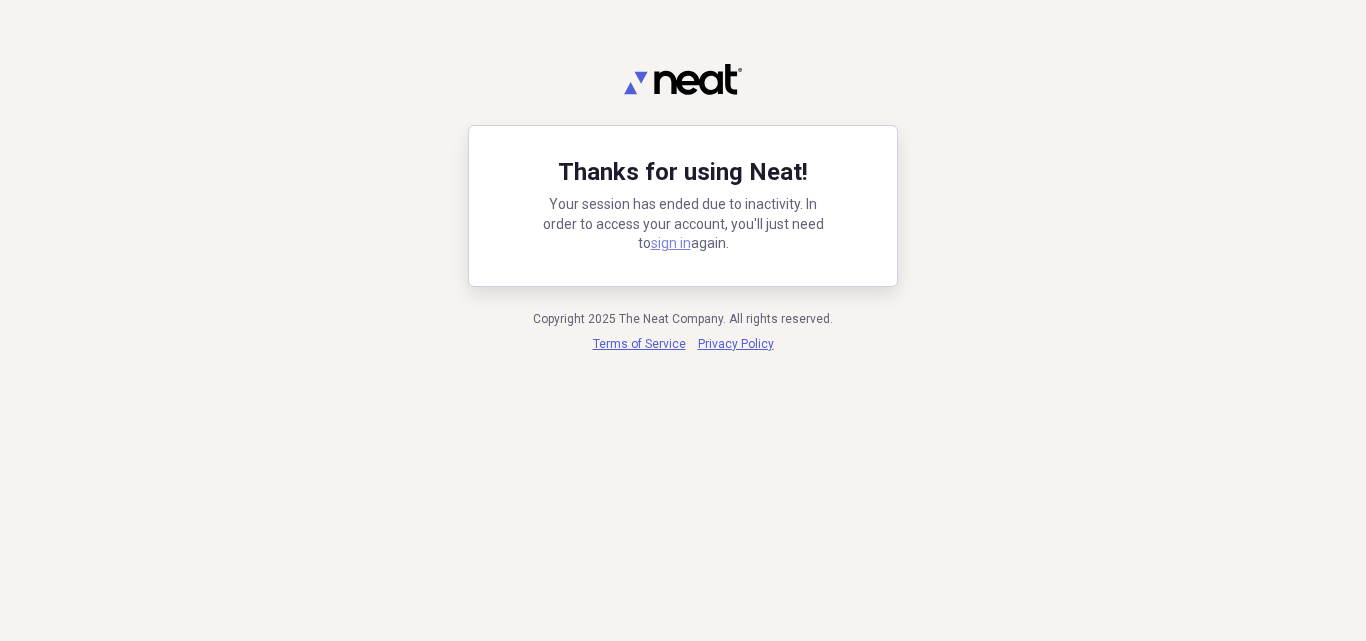 click on "sign in" at bounding box center [671, 243] 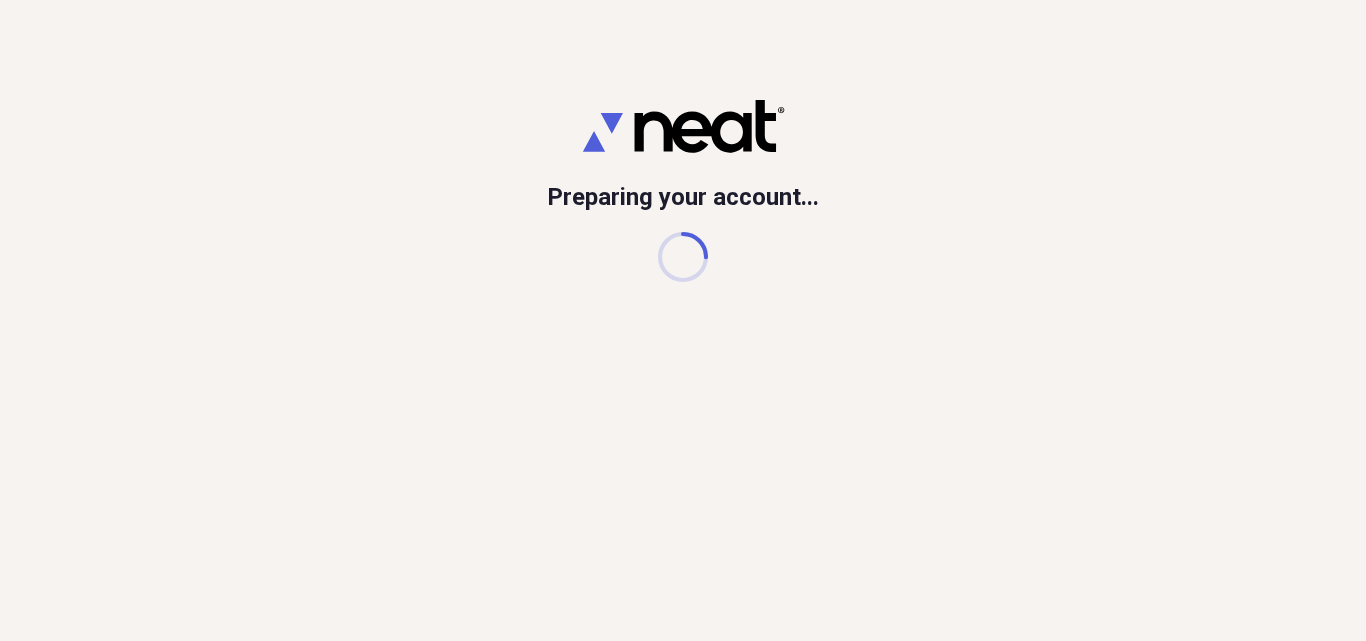 scroll, scrollTop: 0, scrollLeft: 0, axis: both 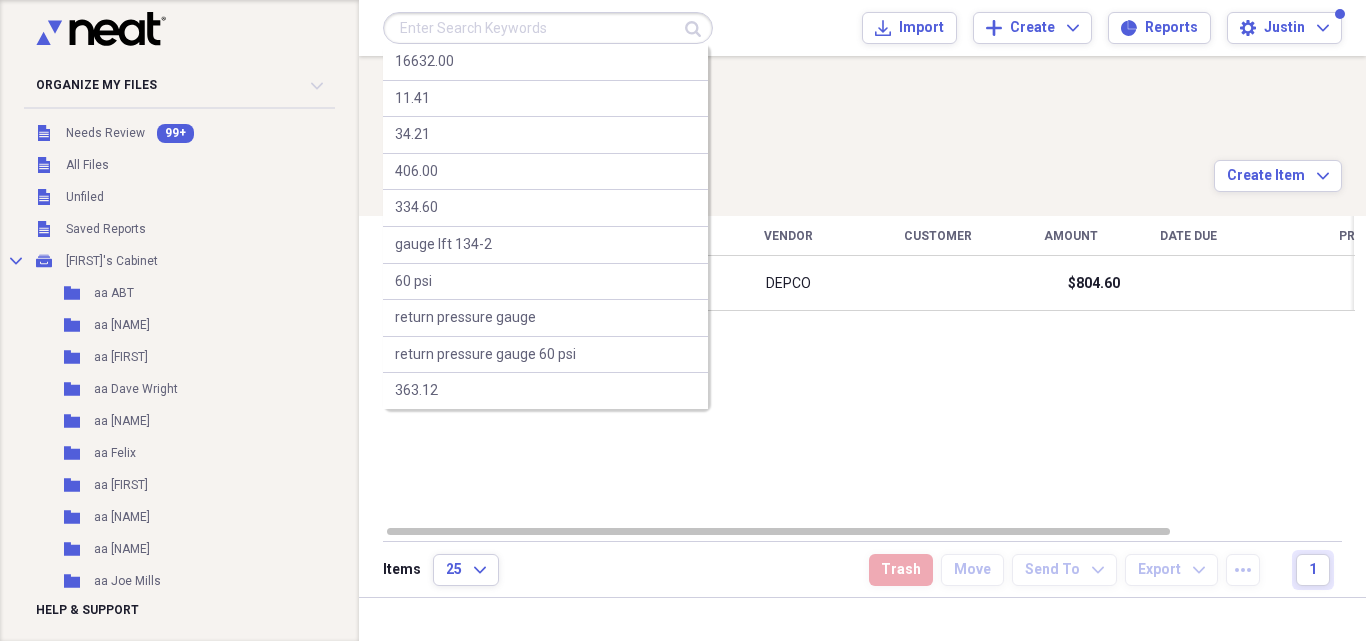 click at bounding box center [548, 28] 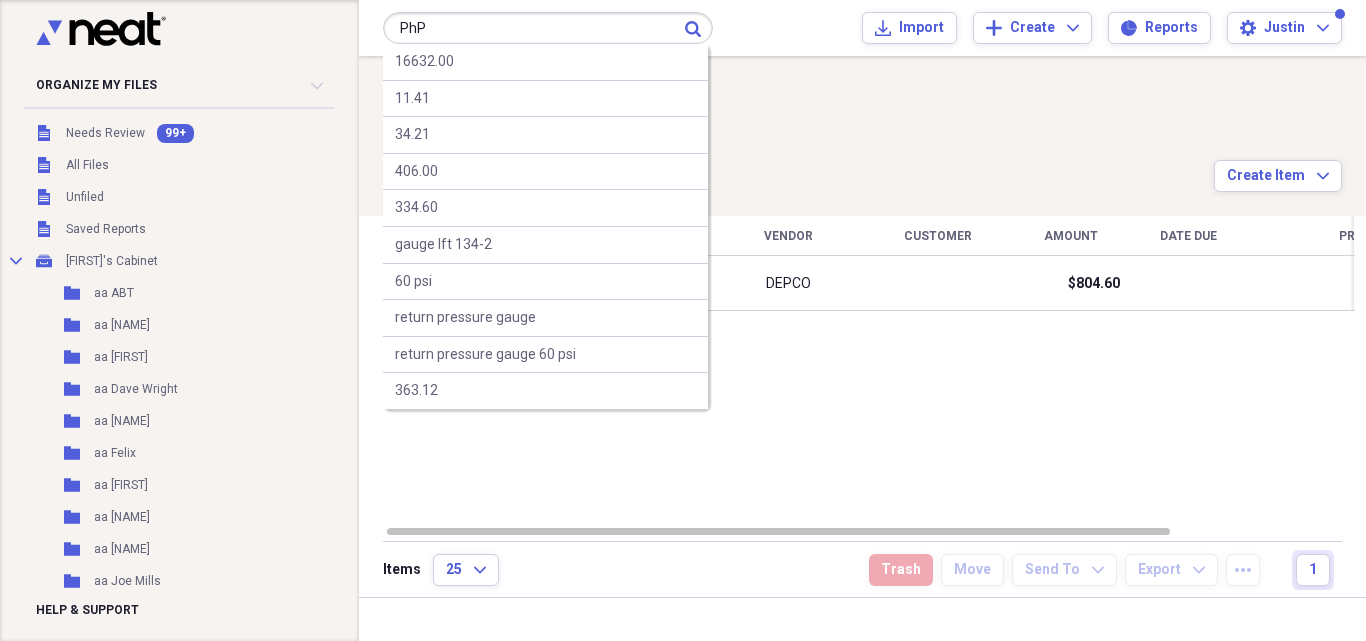 type on "PhP" 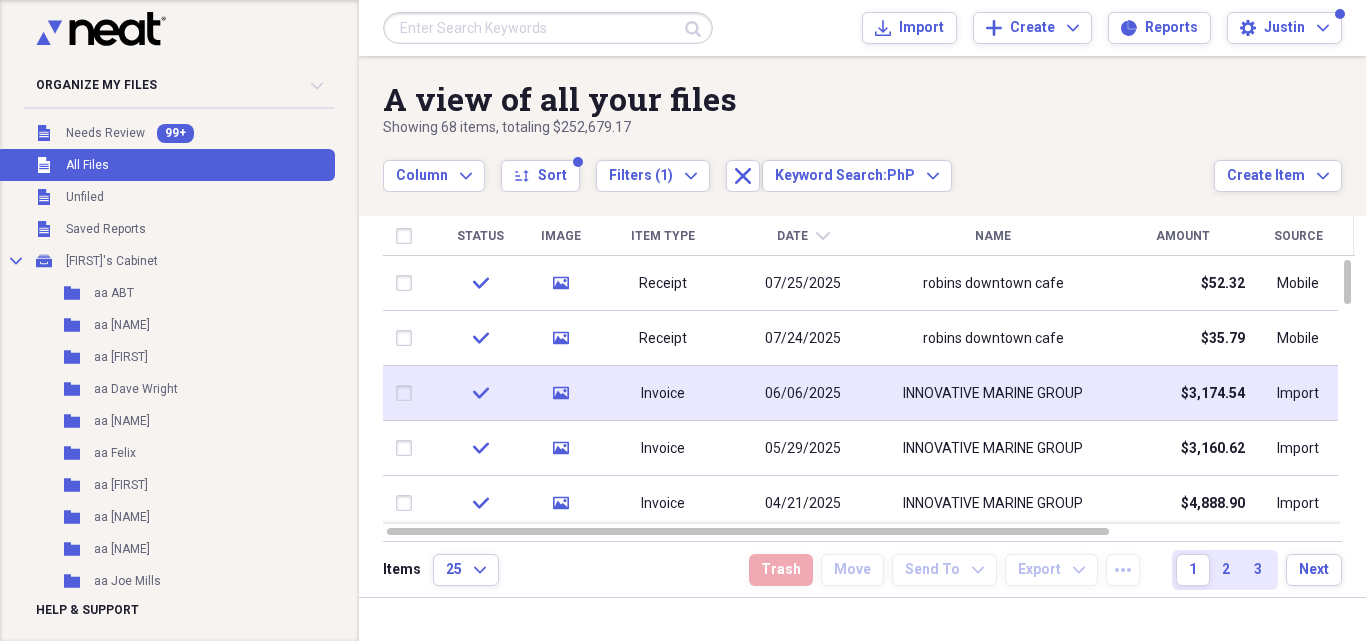click on "$3,174.54" at bounding box center (1183, 393) 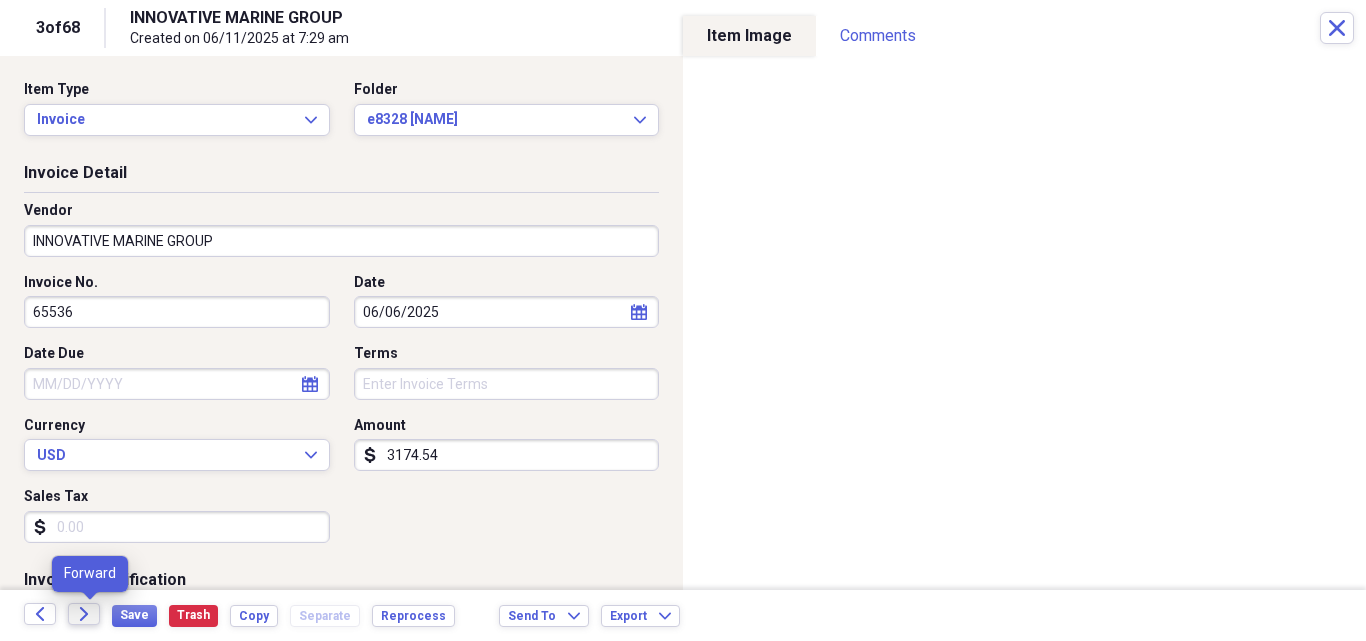 click on "Forward" 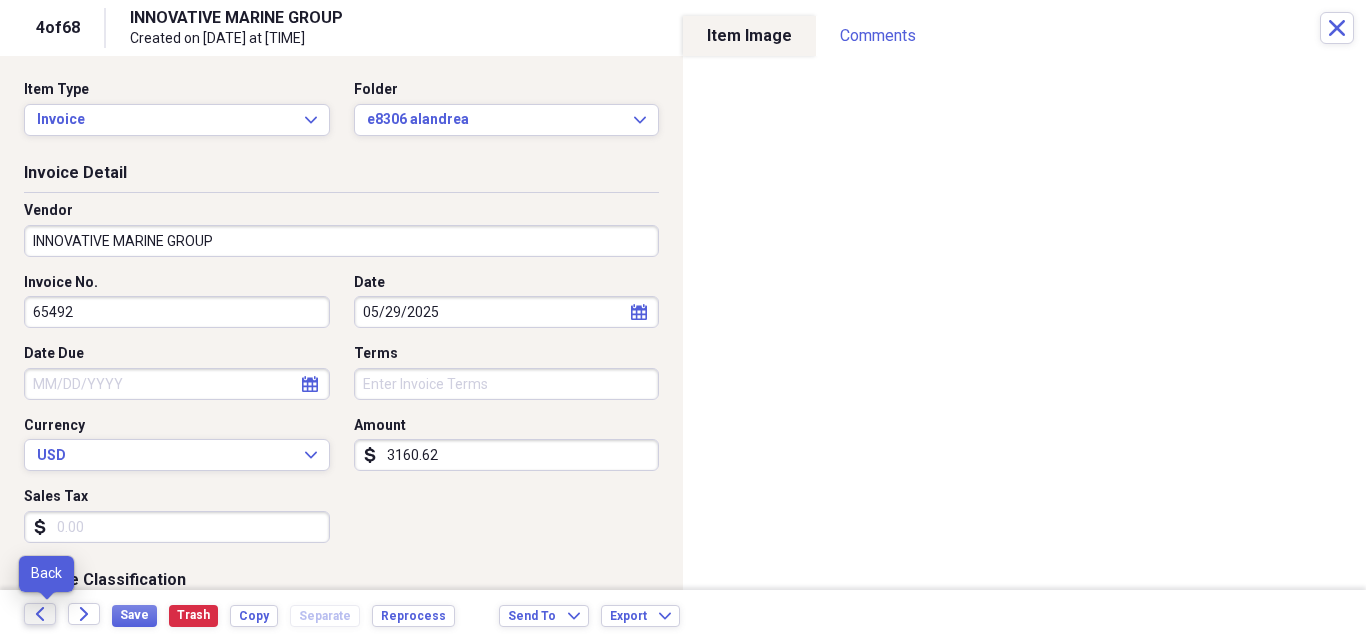 click on "Back" 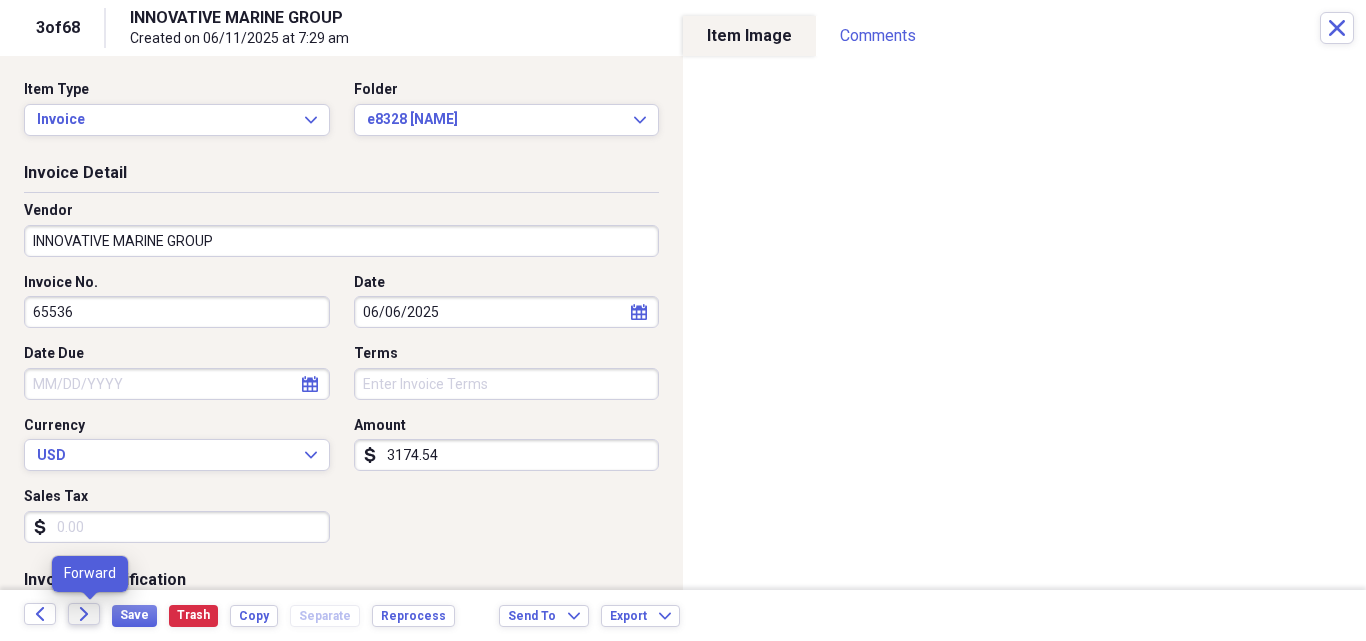 click on "Forward" 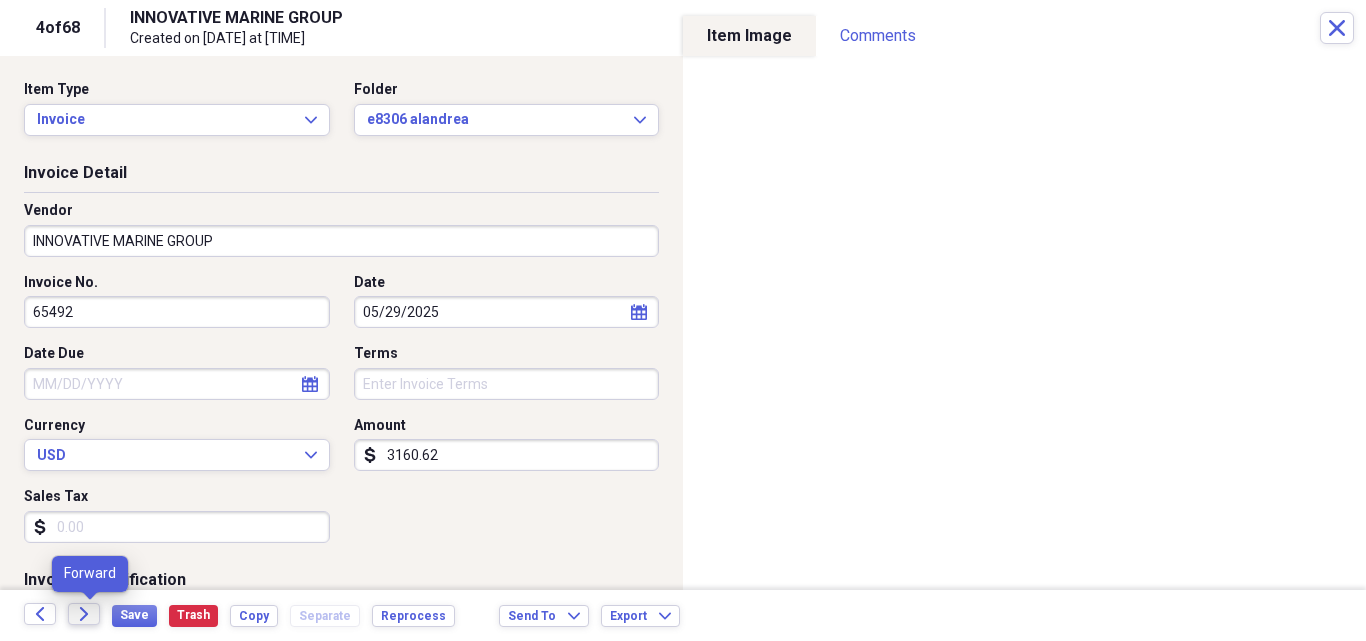 click on "Forward" 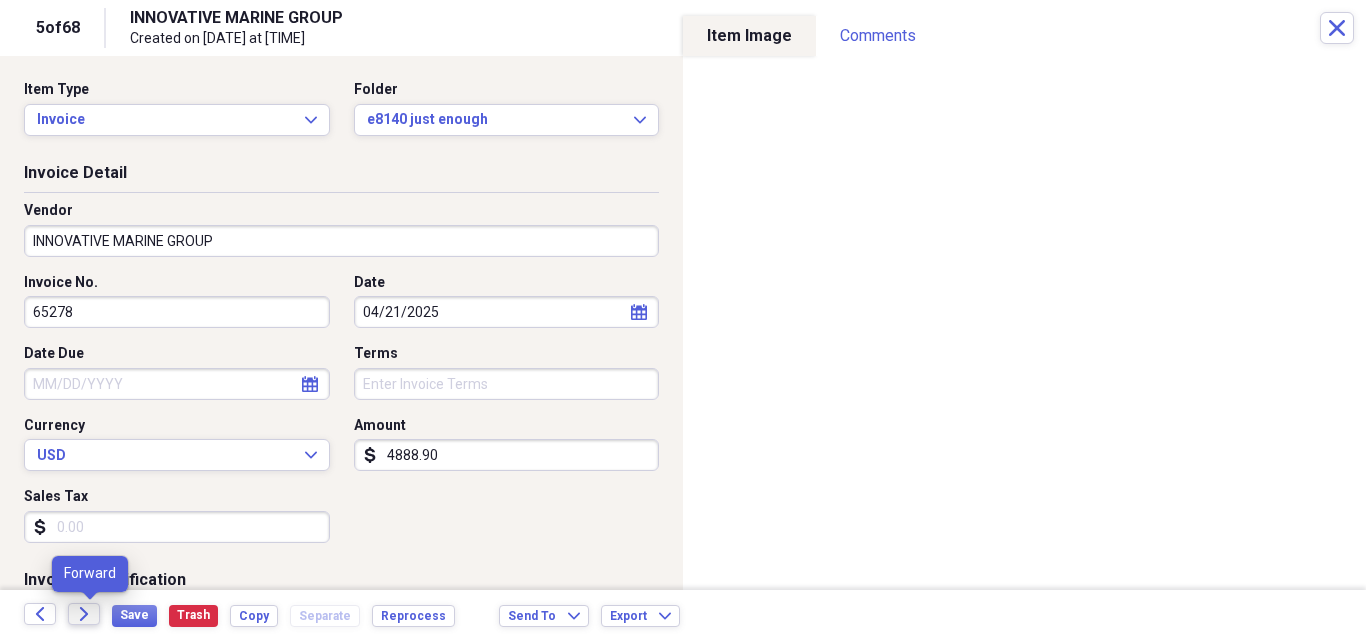 click on "Forward" 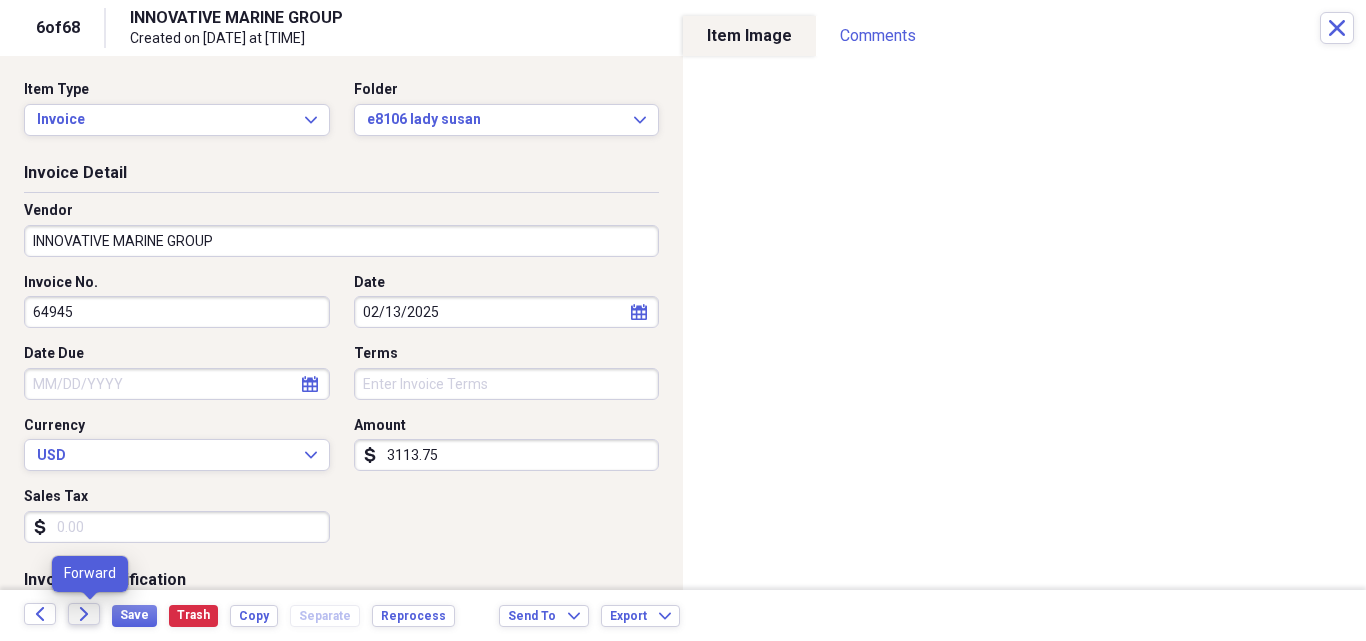 click on "Forward" 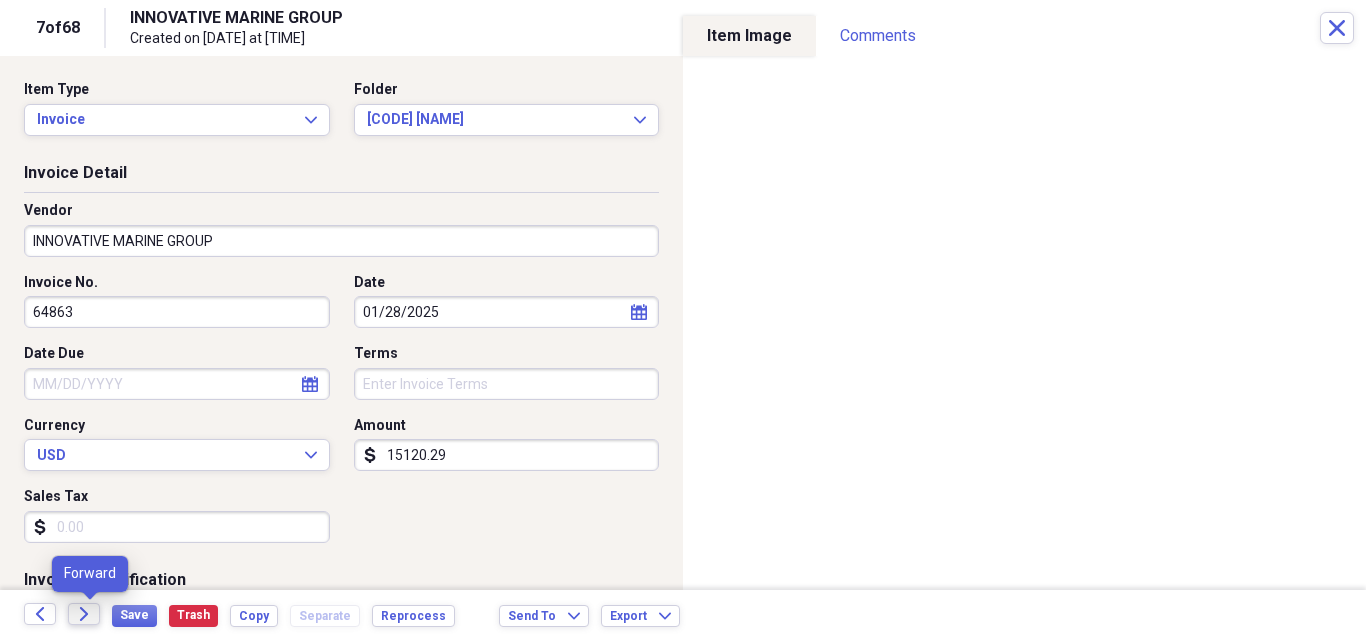 click 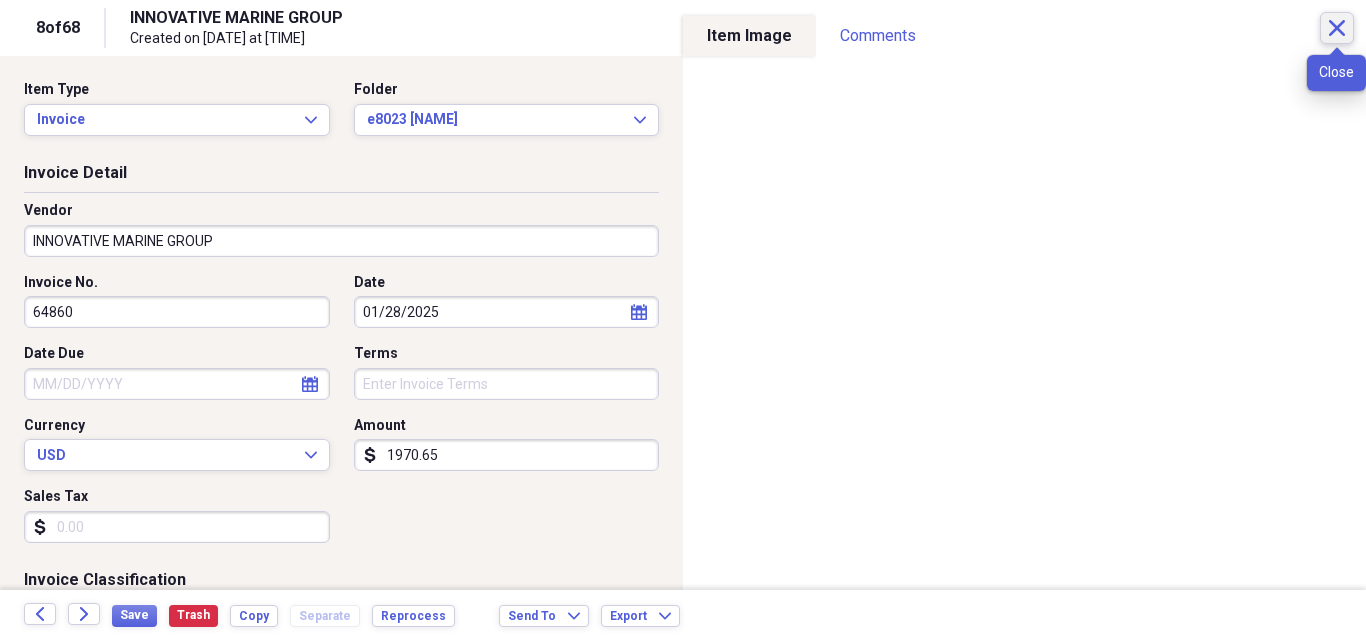 click on "Close" 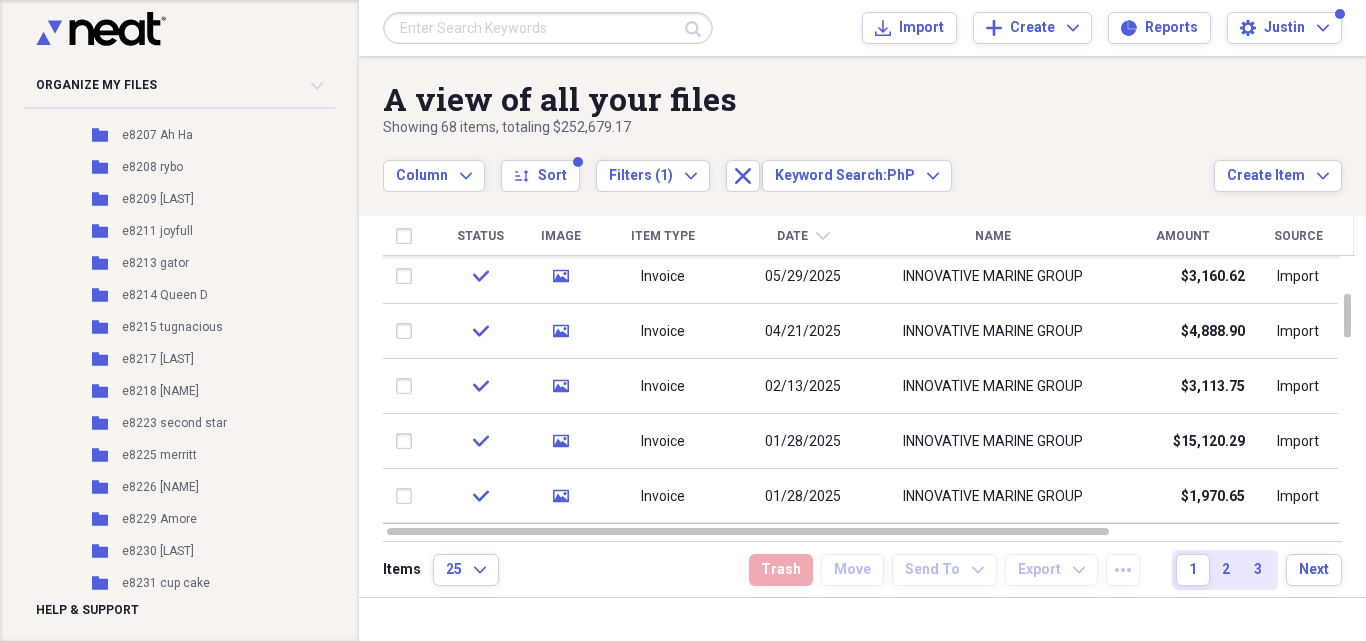 scroll, scrollTop: 5034, scrollLeft: 0, axis: vertical 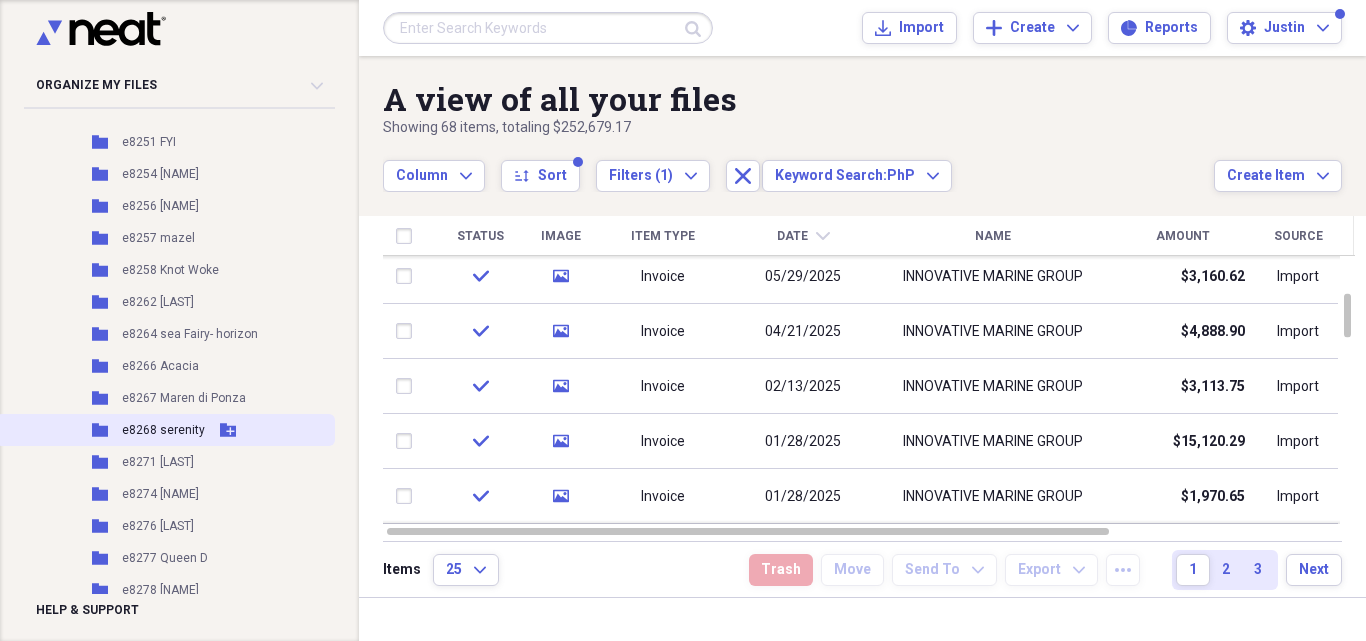 click on "e8268 serenity" at bounding box center [163, 430] 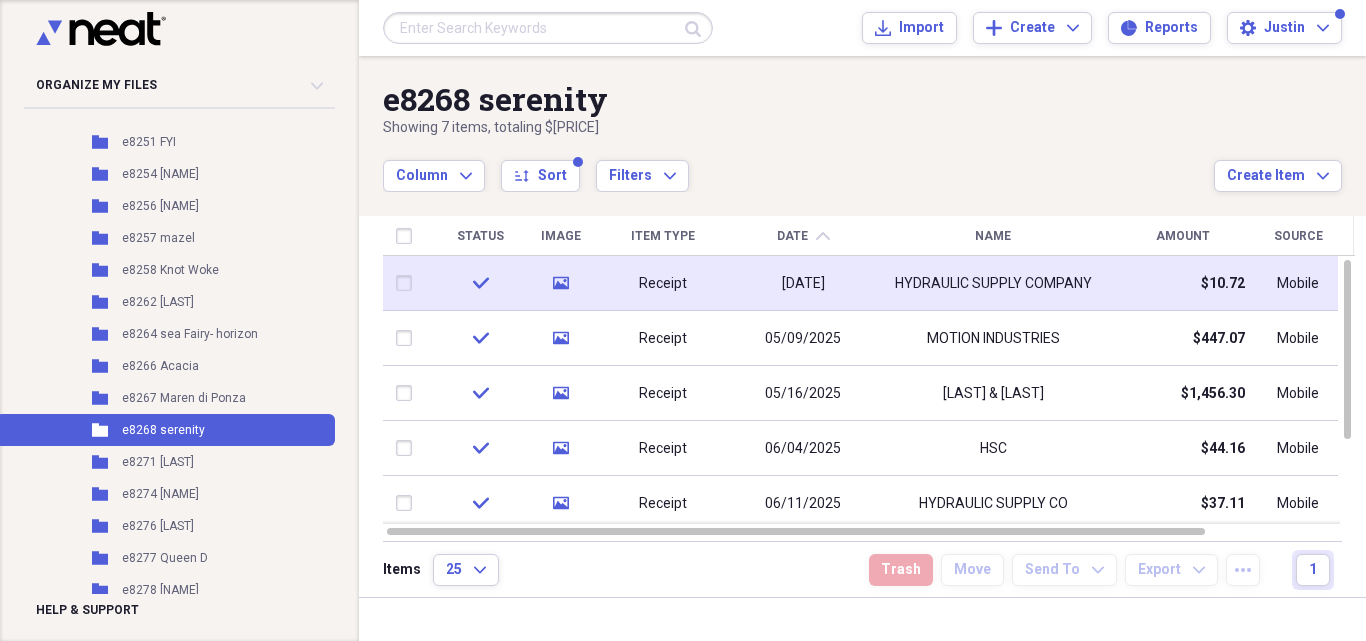click on "$10.72" at bounding box center [1183, 283] 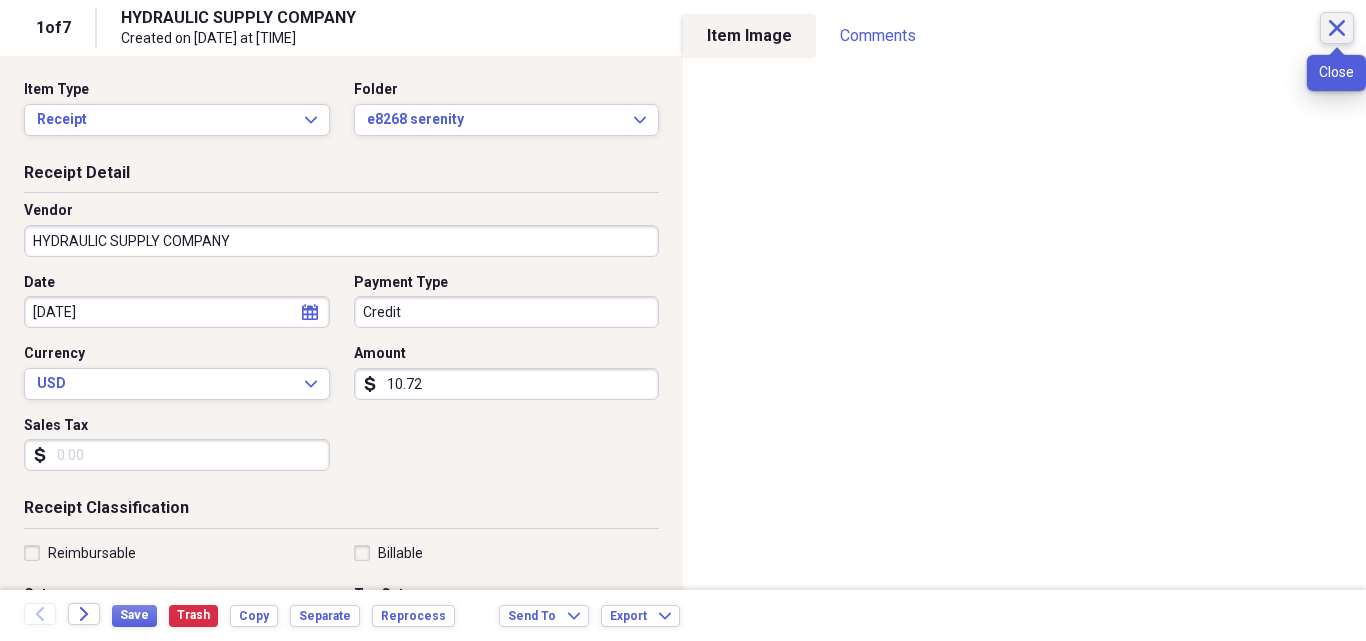 click on "Close" 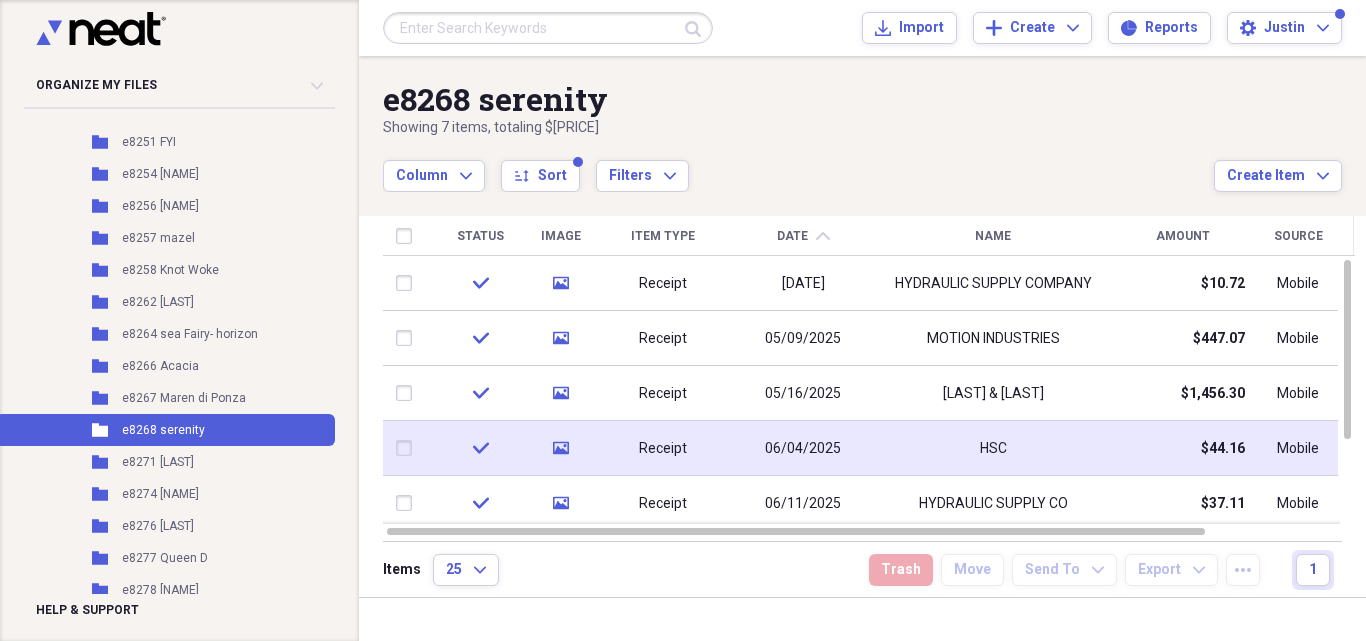 click on "$44.16" at bounding box center [1183, 448] 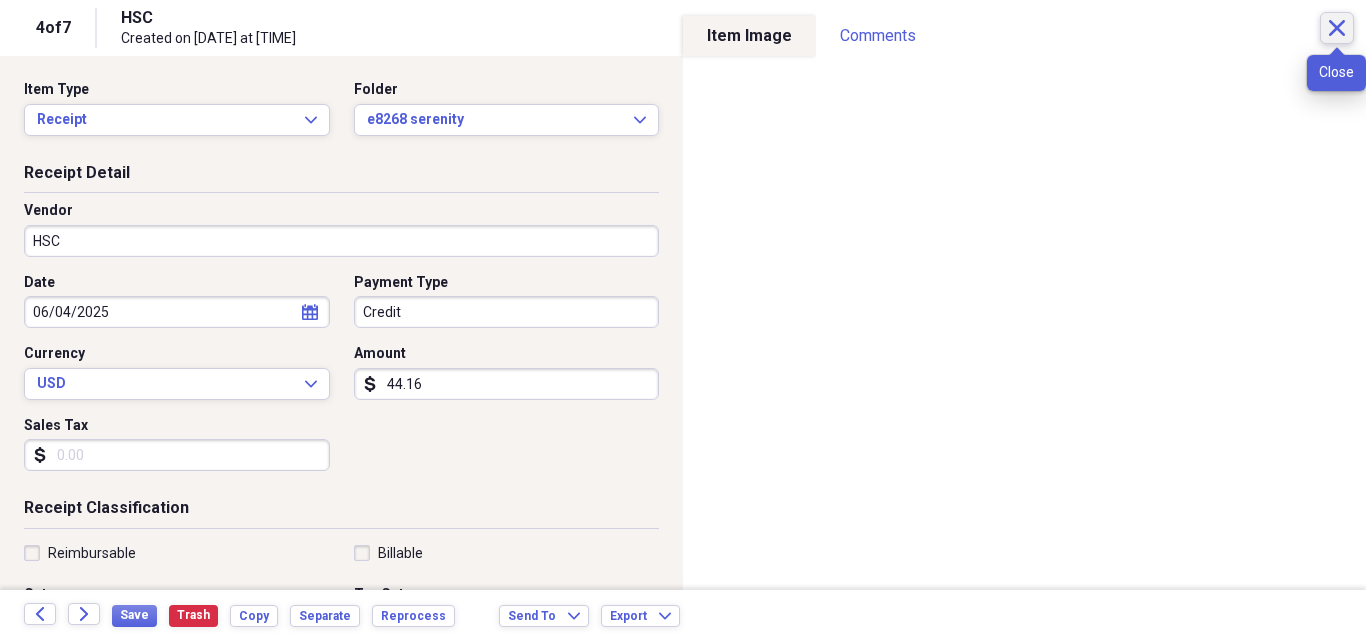 click 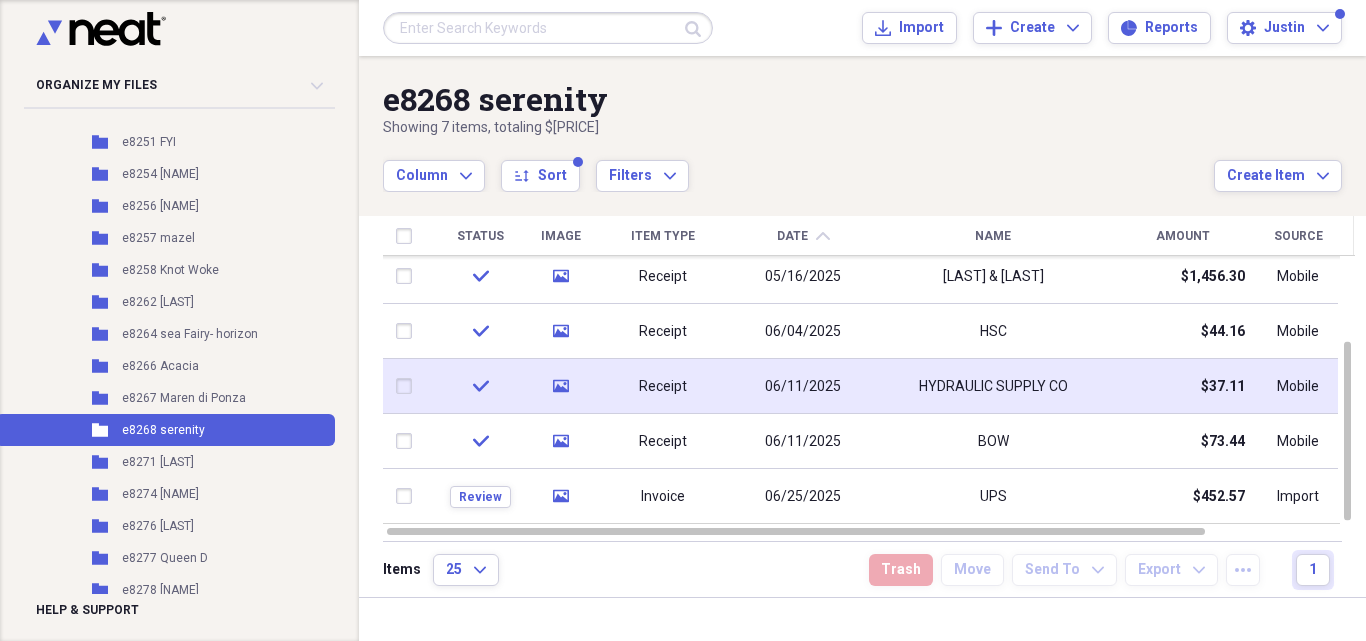 click on "$37.11" at bounding box center [1183, 386] 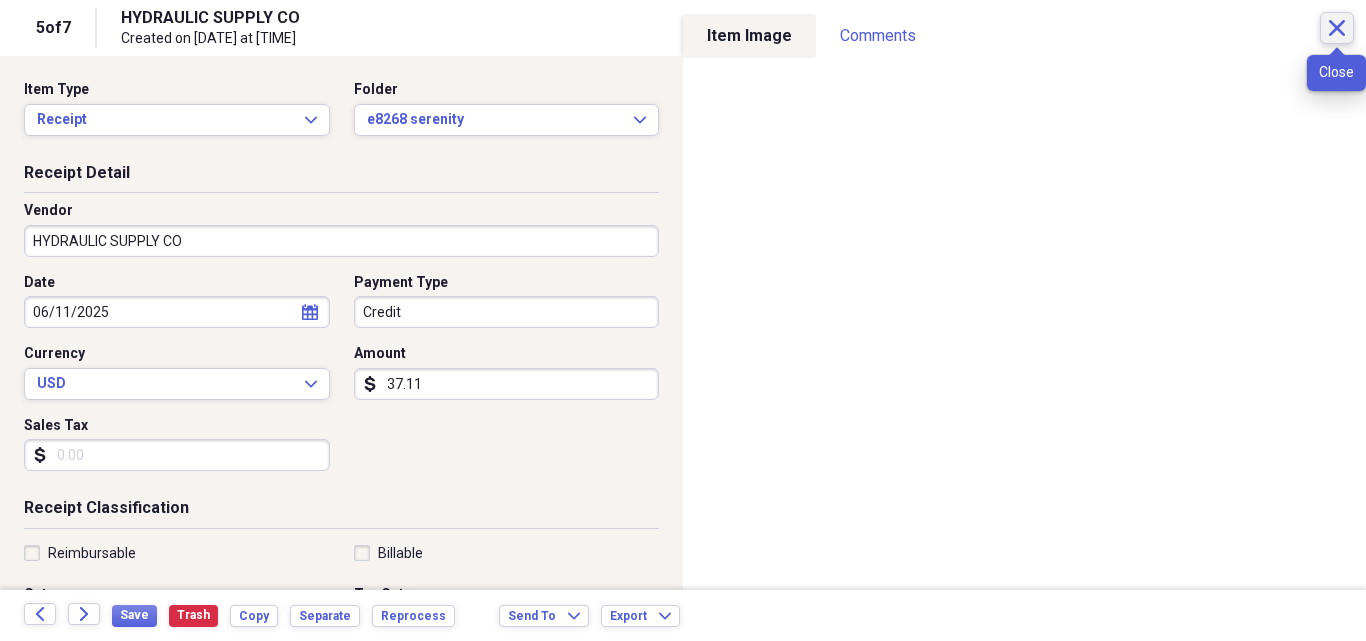 click 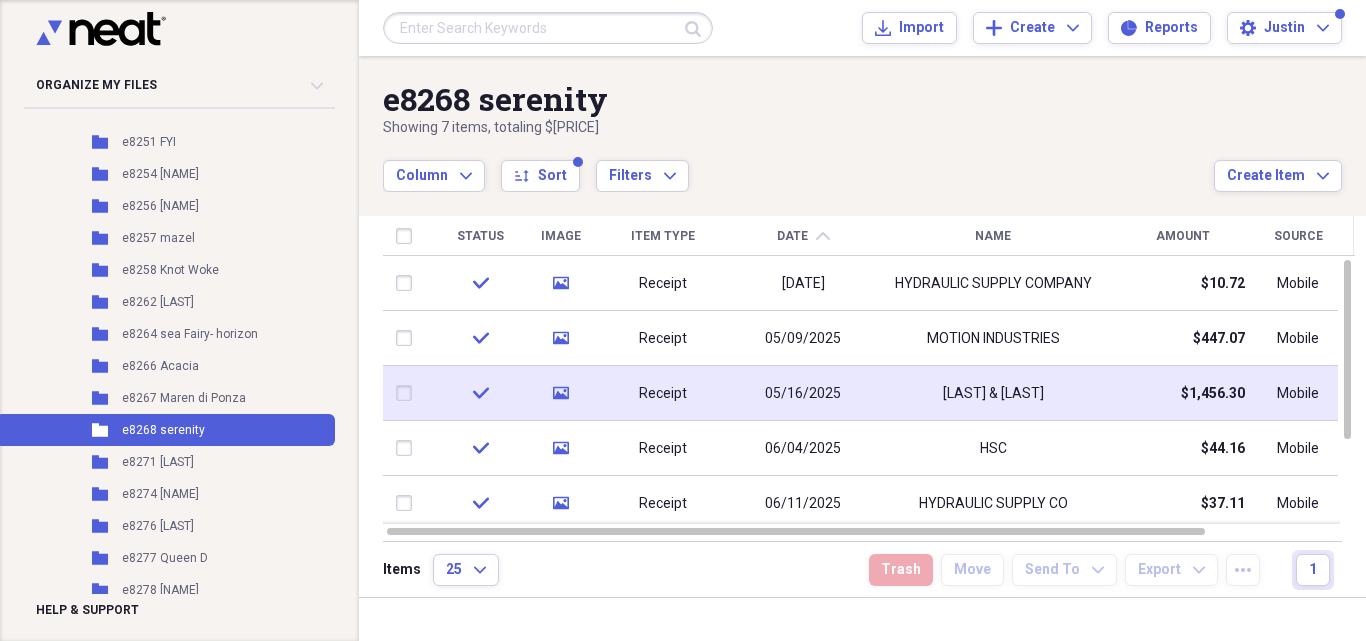 click on "$1,456.30" at bounding box center [1183, 393] 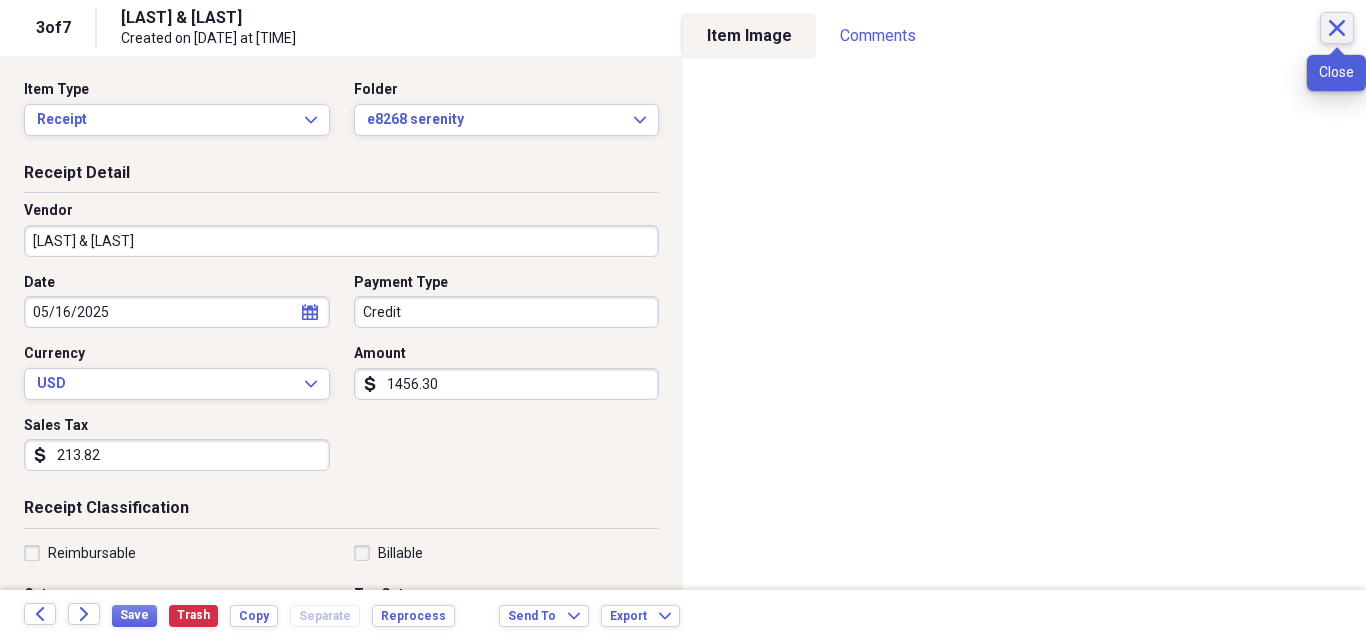 click on "Close" 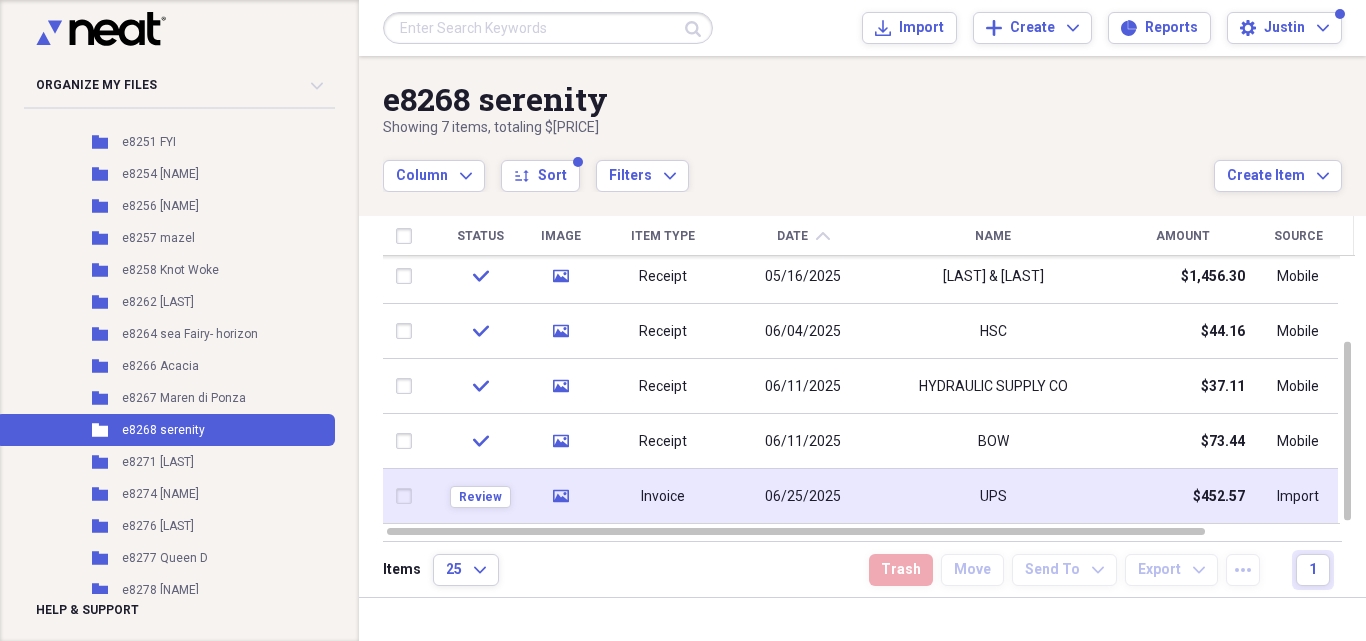 click on "$452.57" at bounding box center [1183, 496] 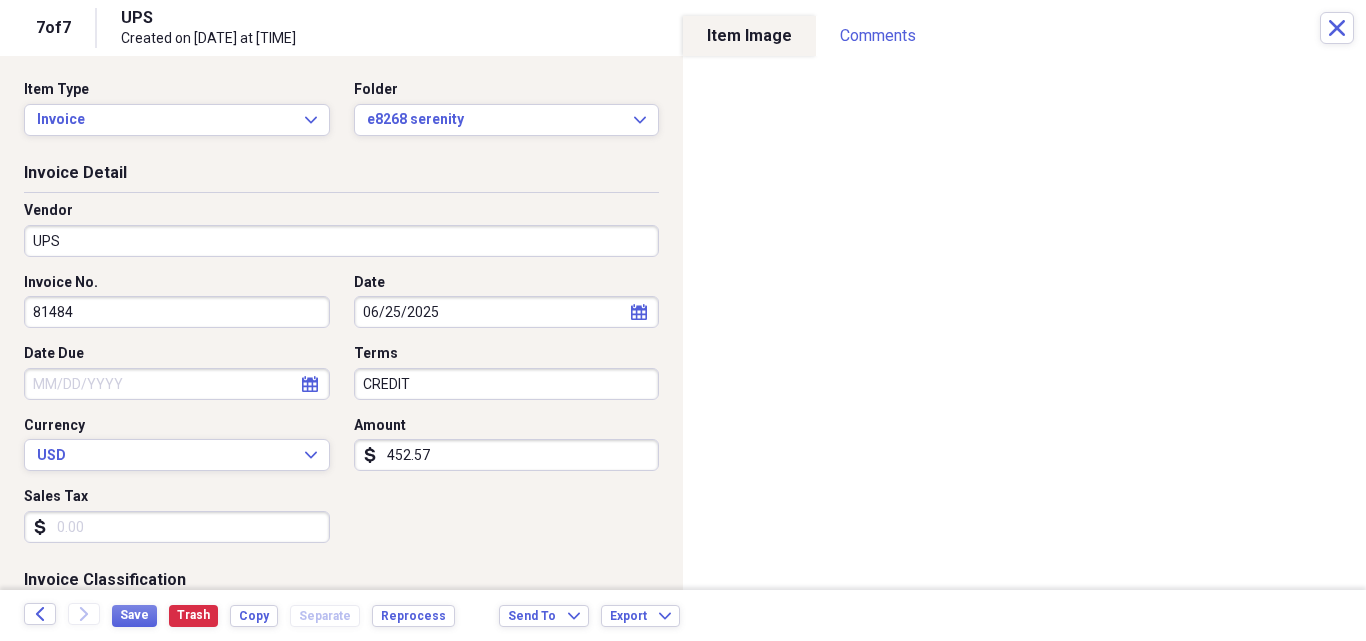 click on "UPS" at bounding box center [341, 241] 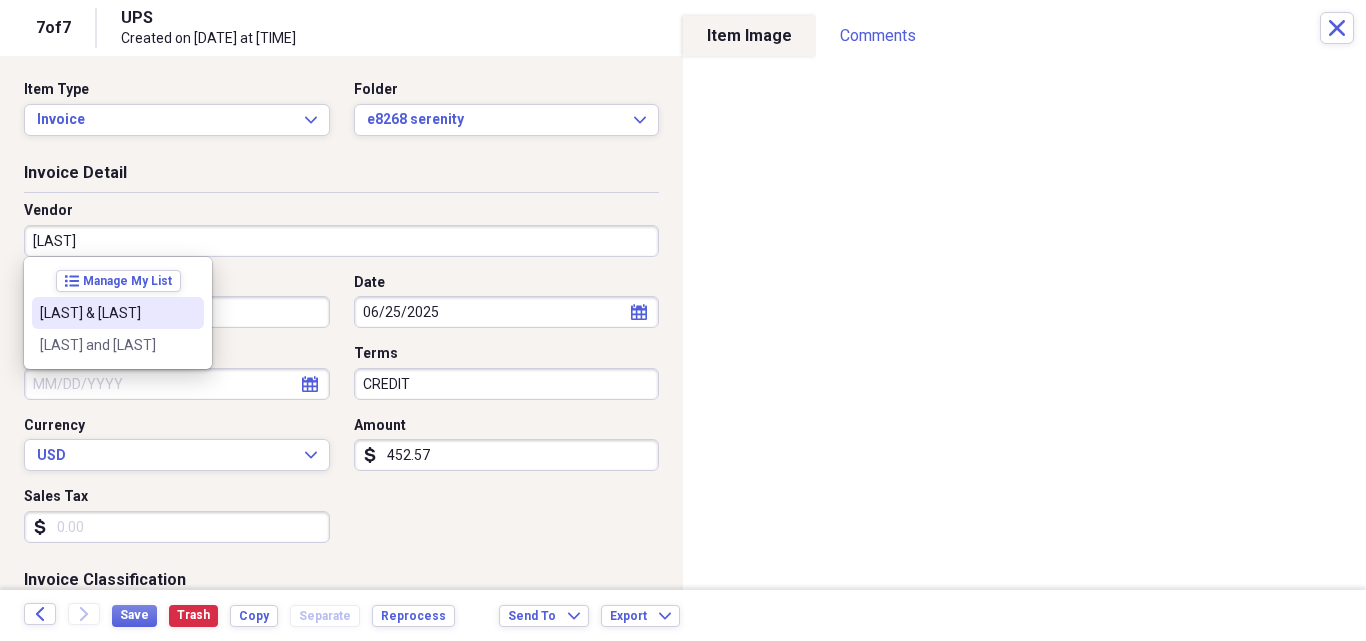 click on "[LAST] & [LAST]" at bounding box center [106, 313] 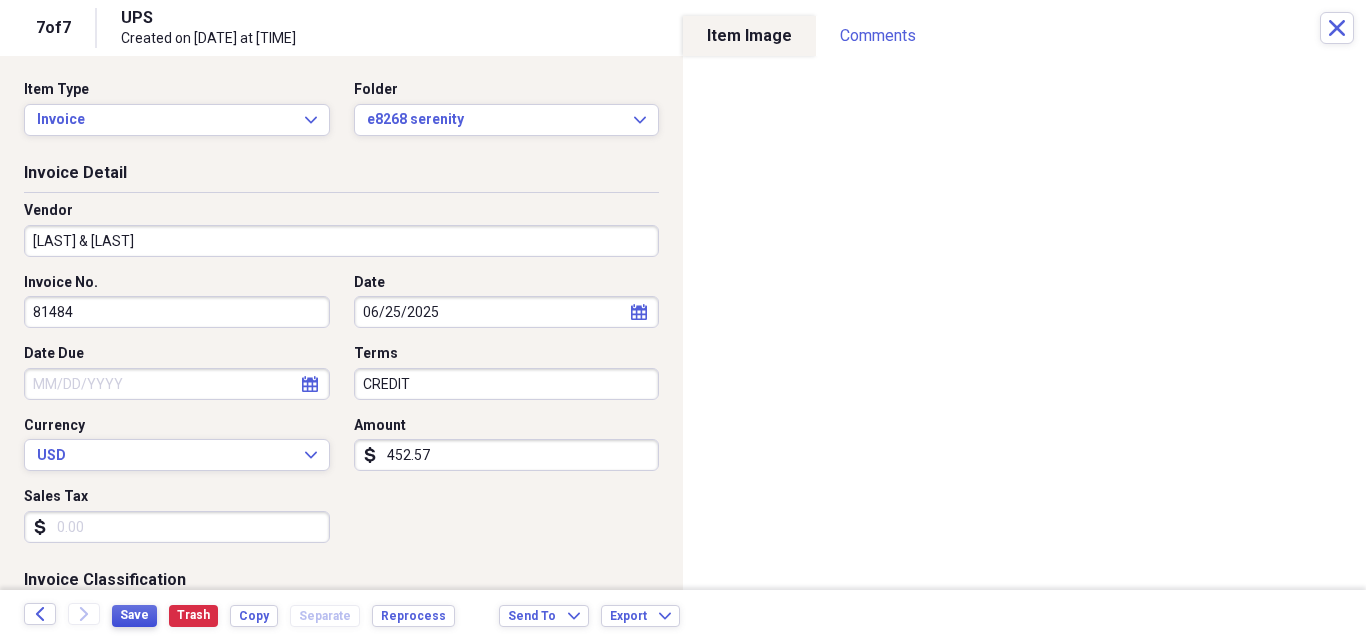 click on "Save" at bounding box center [134, 615] 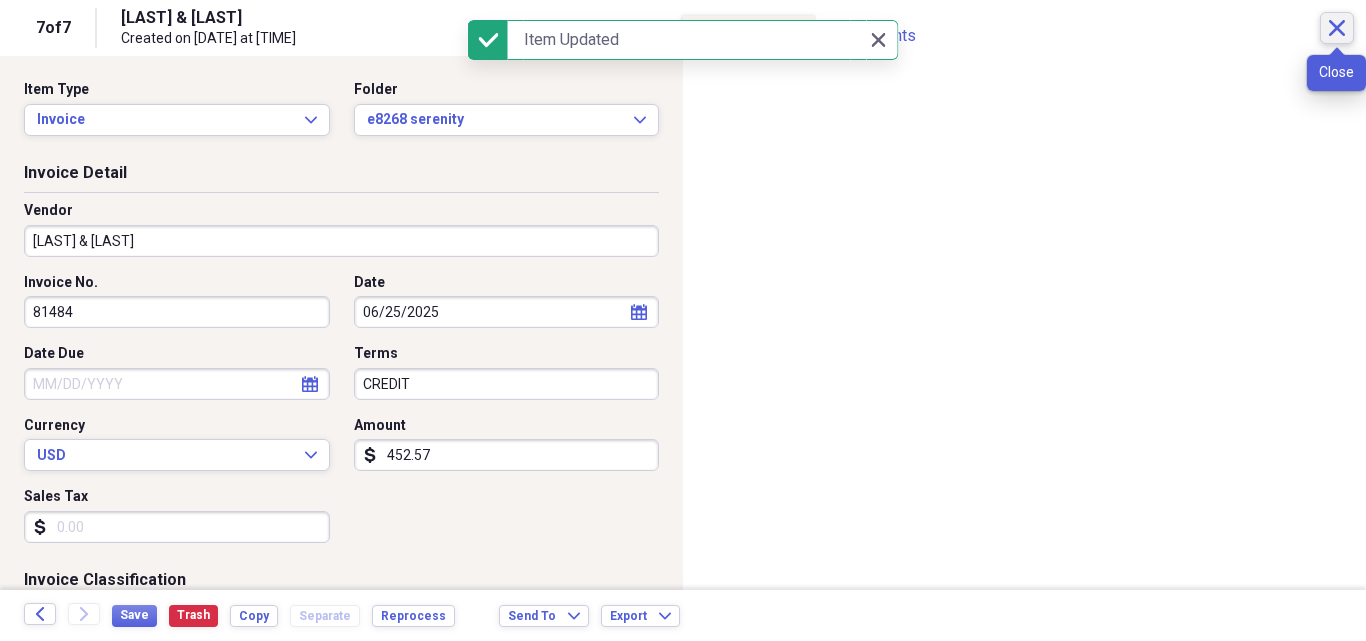 click 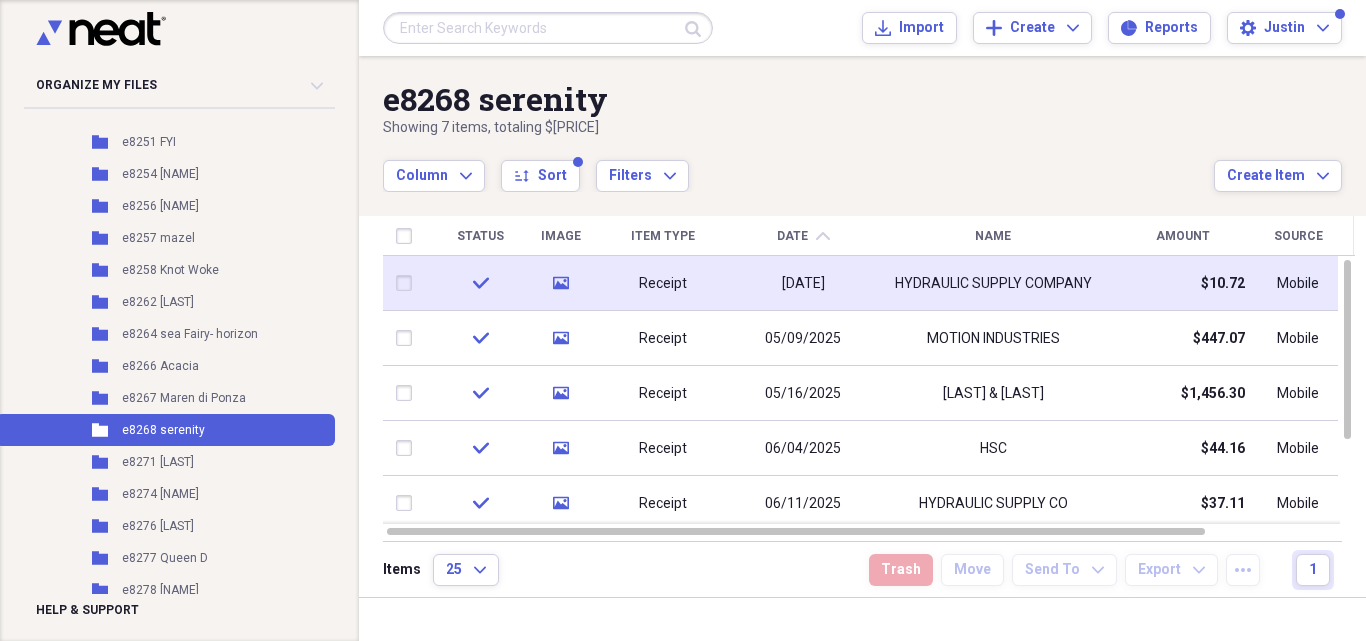 click on "$10.72" at bounding box center (1183, 283) 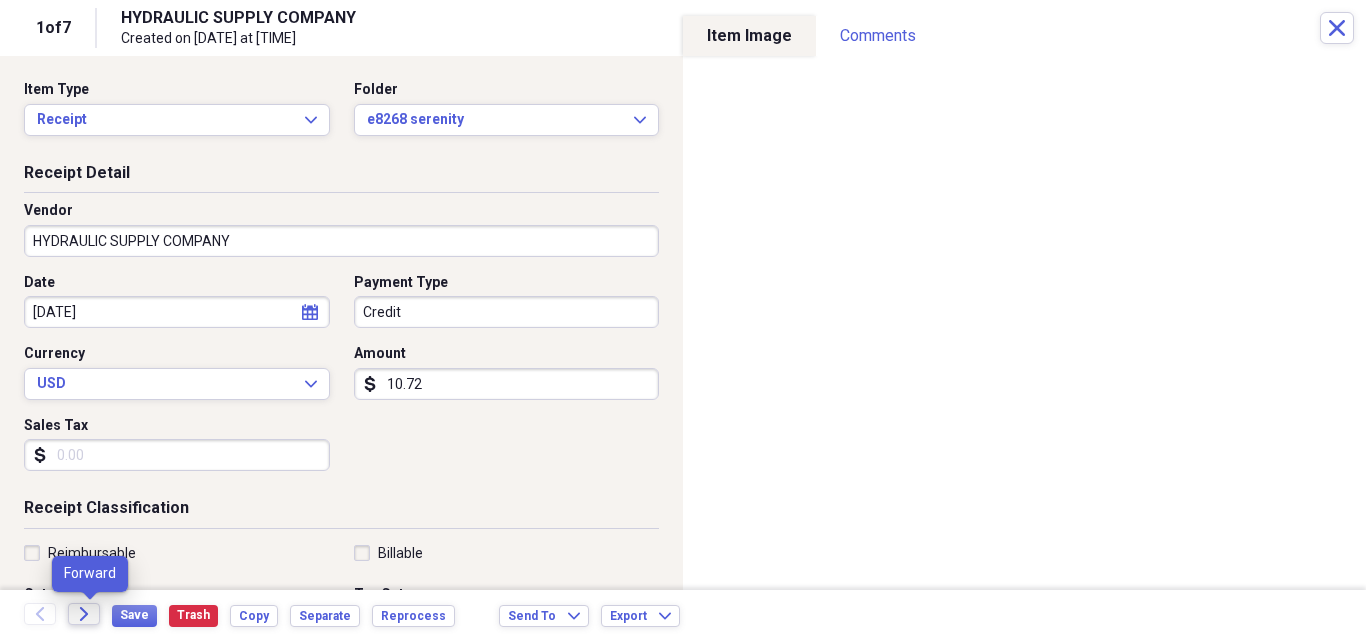 click 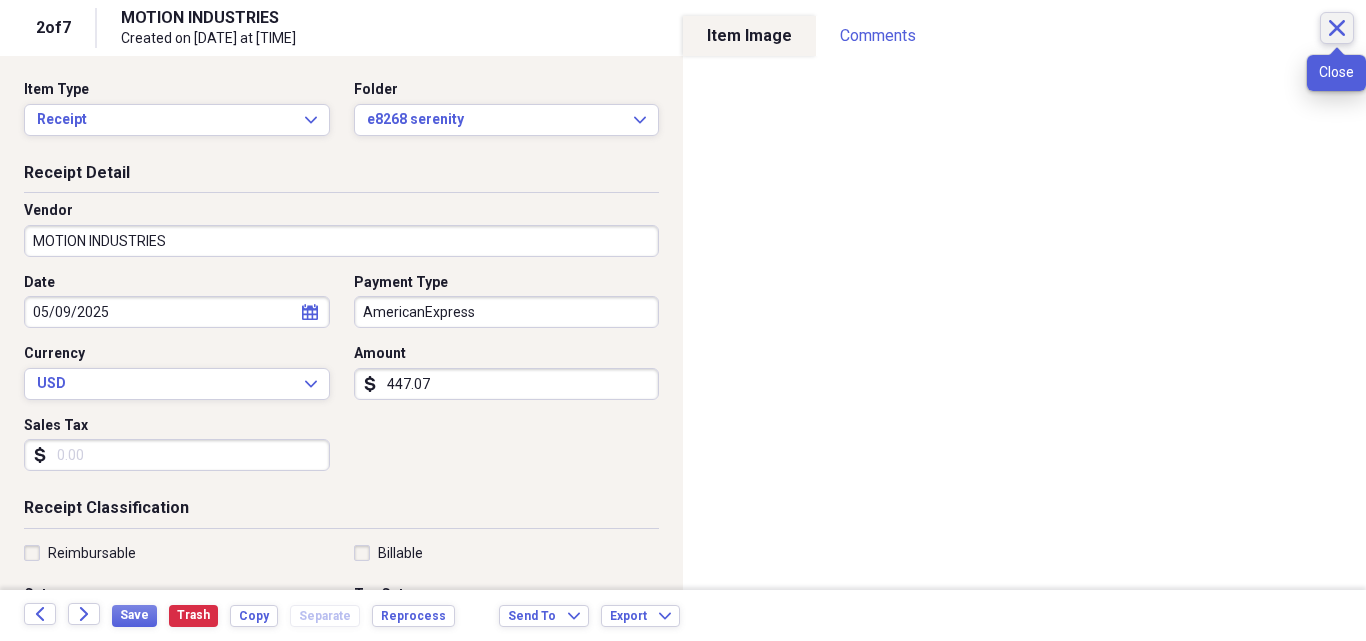 click 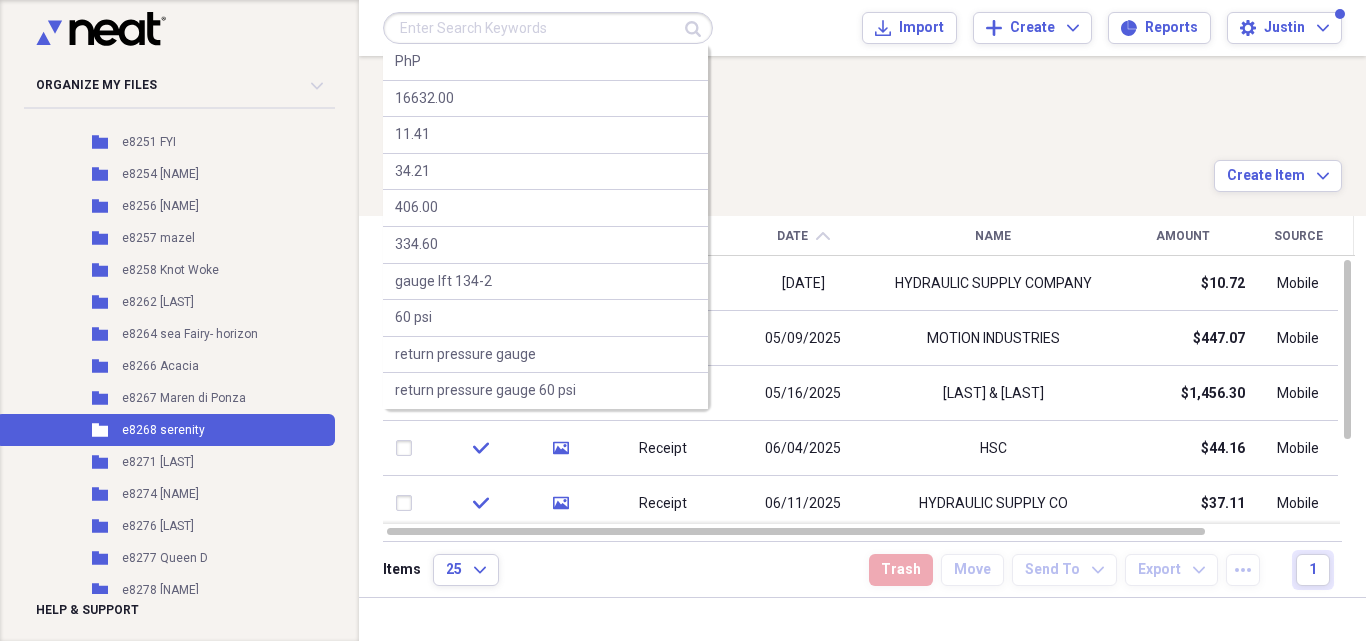click at bounding box center (548, 28) 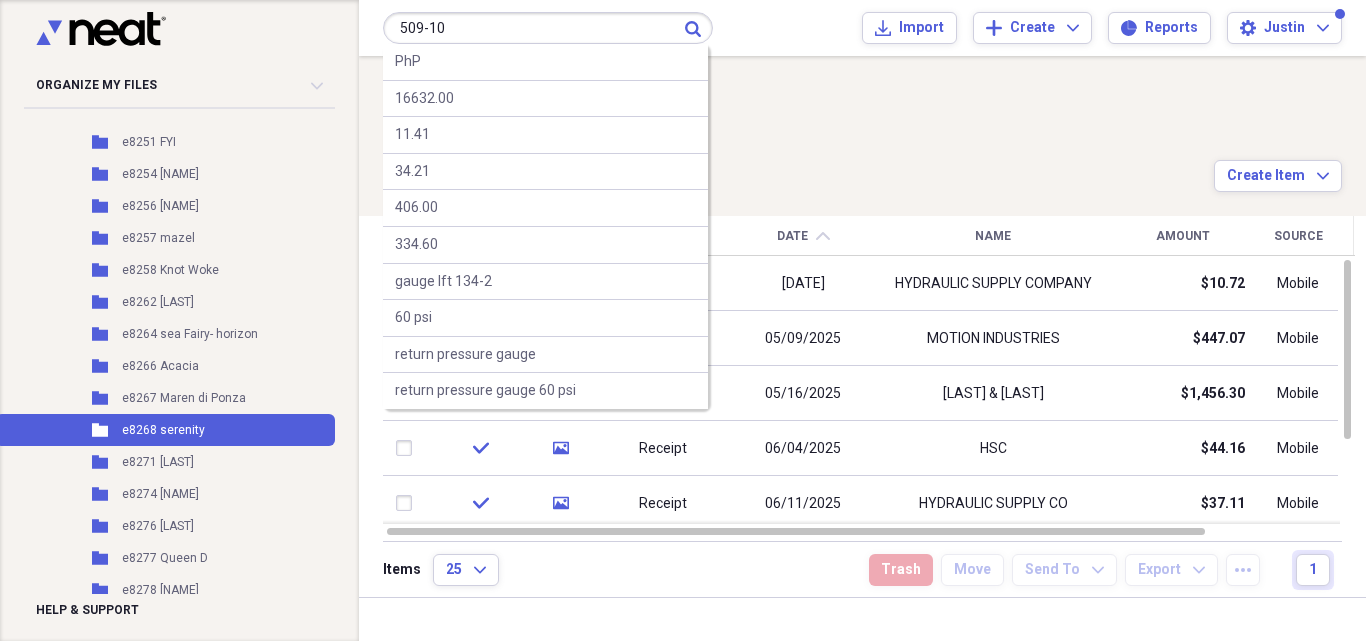 type on "509-10" 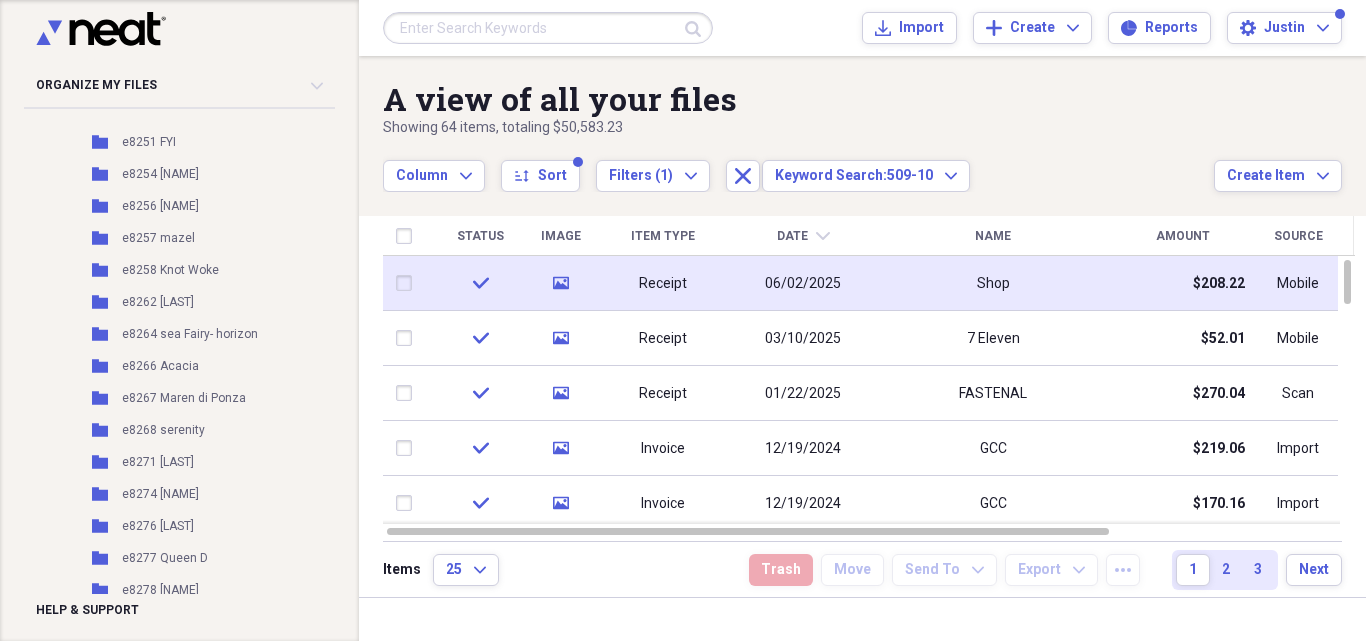 click on "Shop" at bounding box center (993, 283) 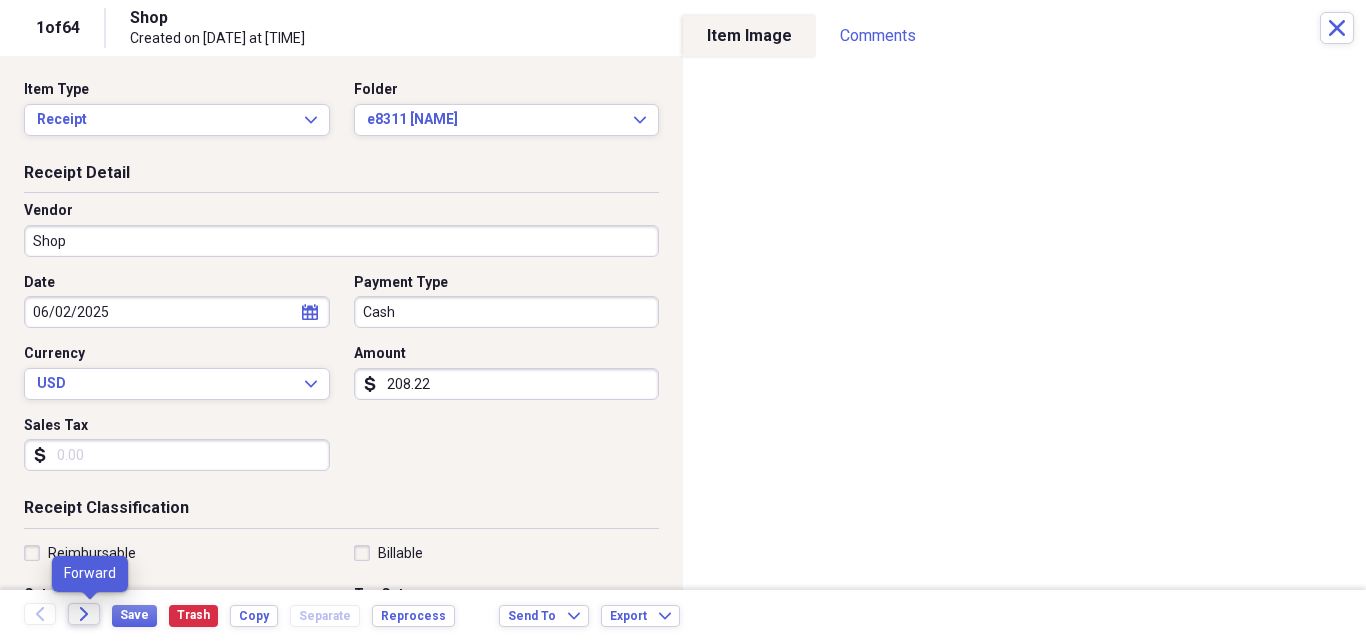 click on "Forward" 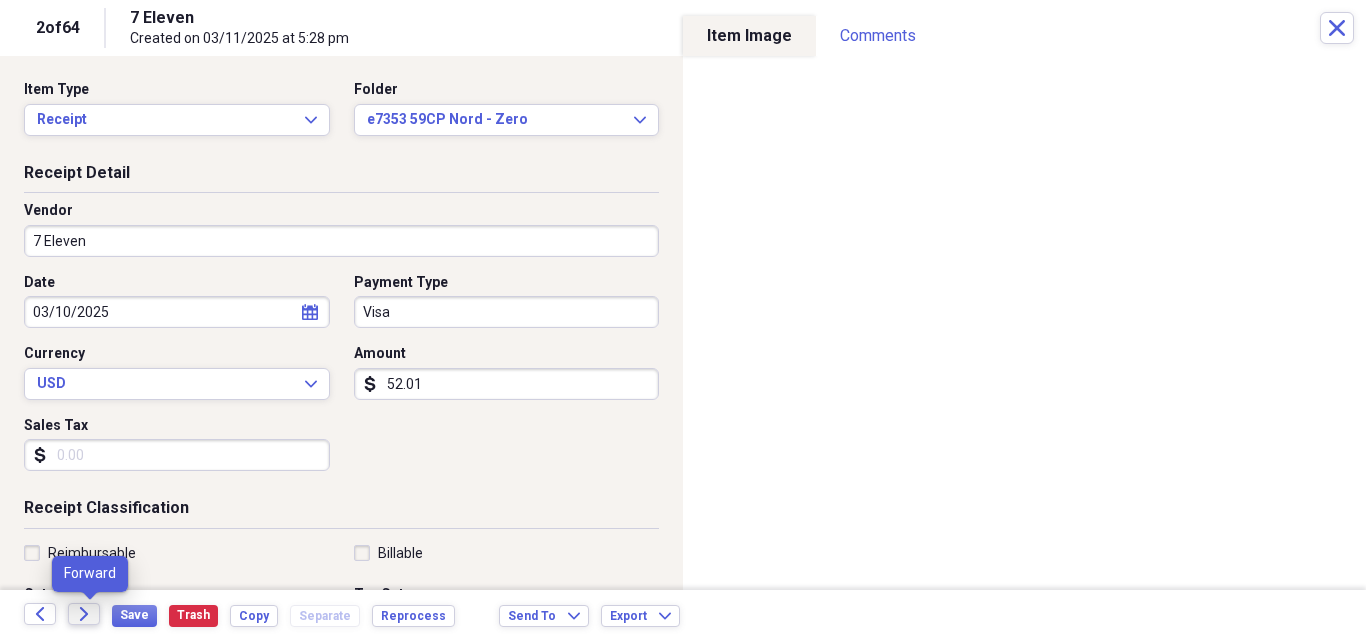 click on "Forward" 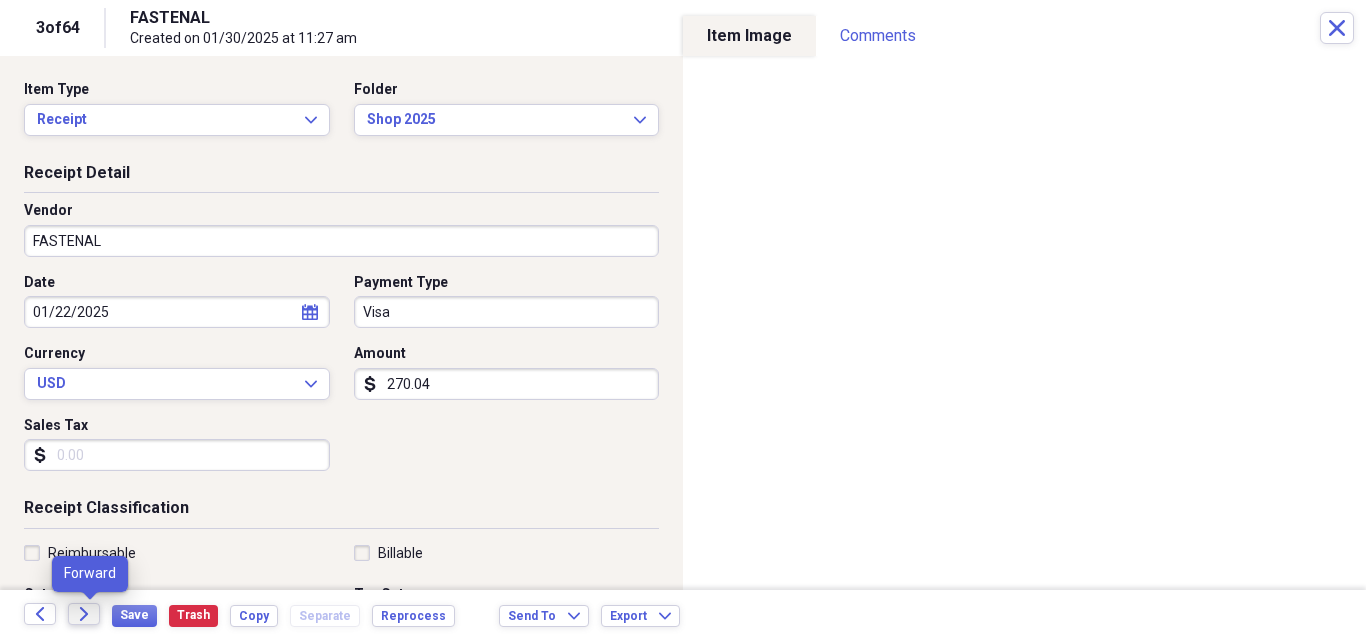 click on "Forward" 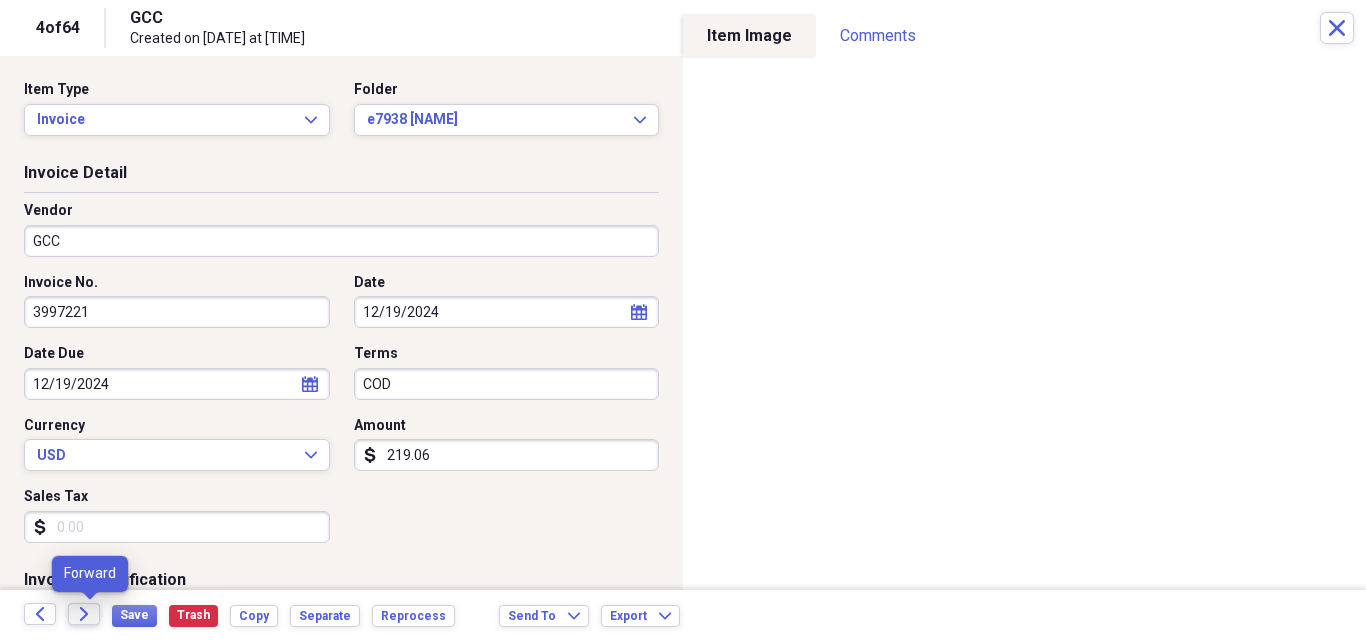click on "Forward" 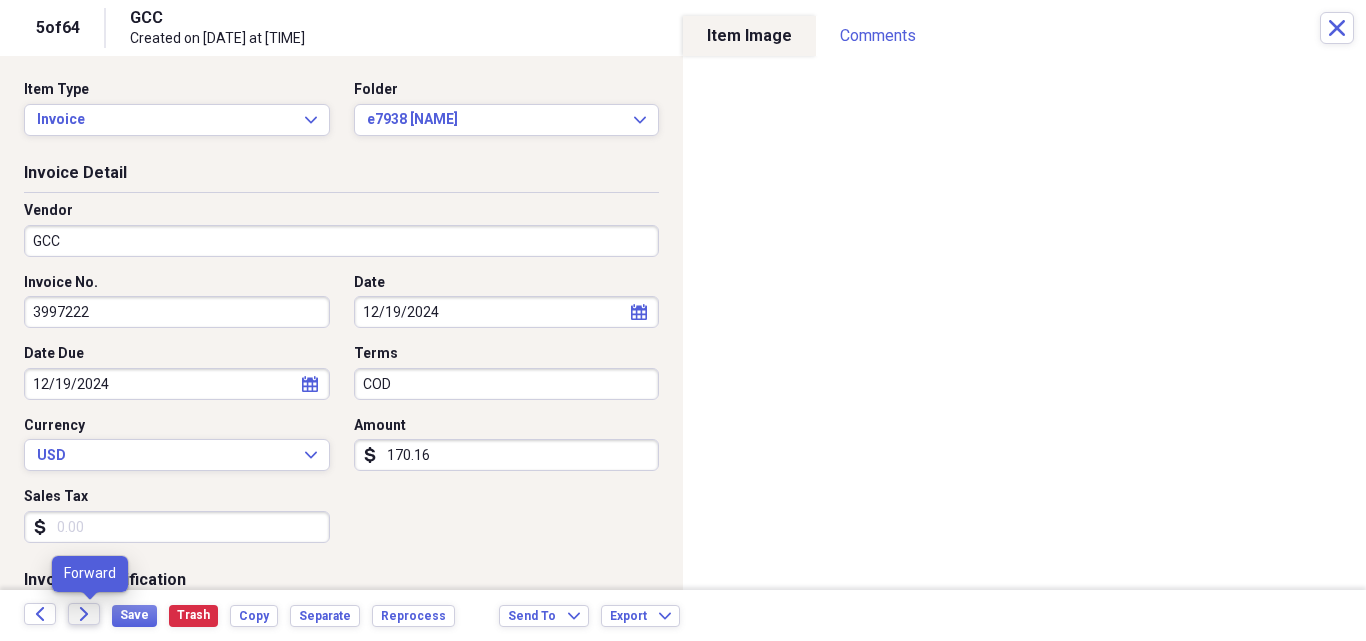 click on "Forward" 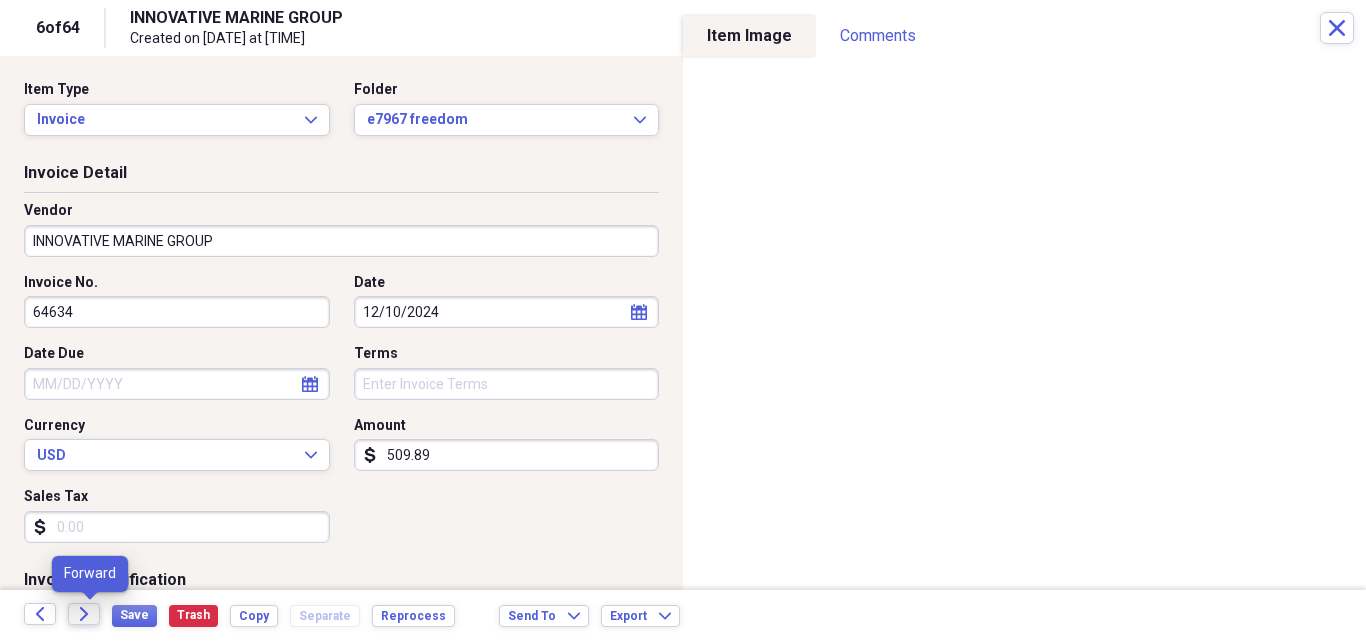 click 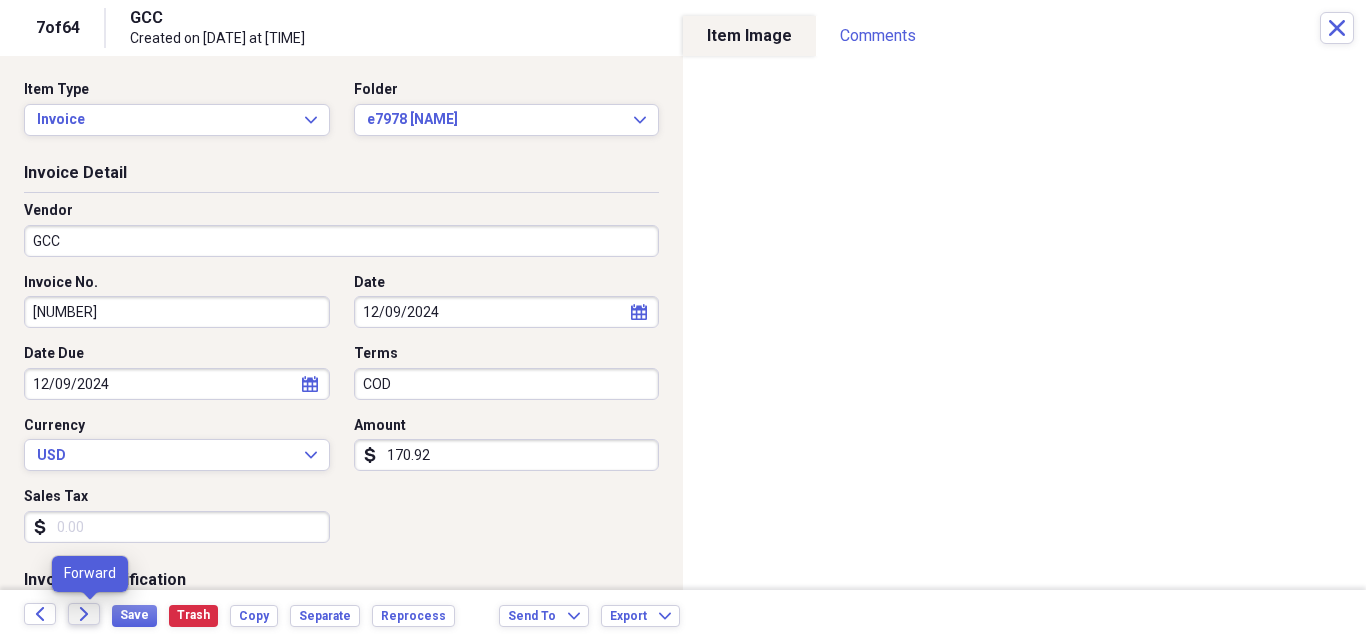 click 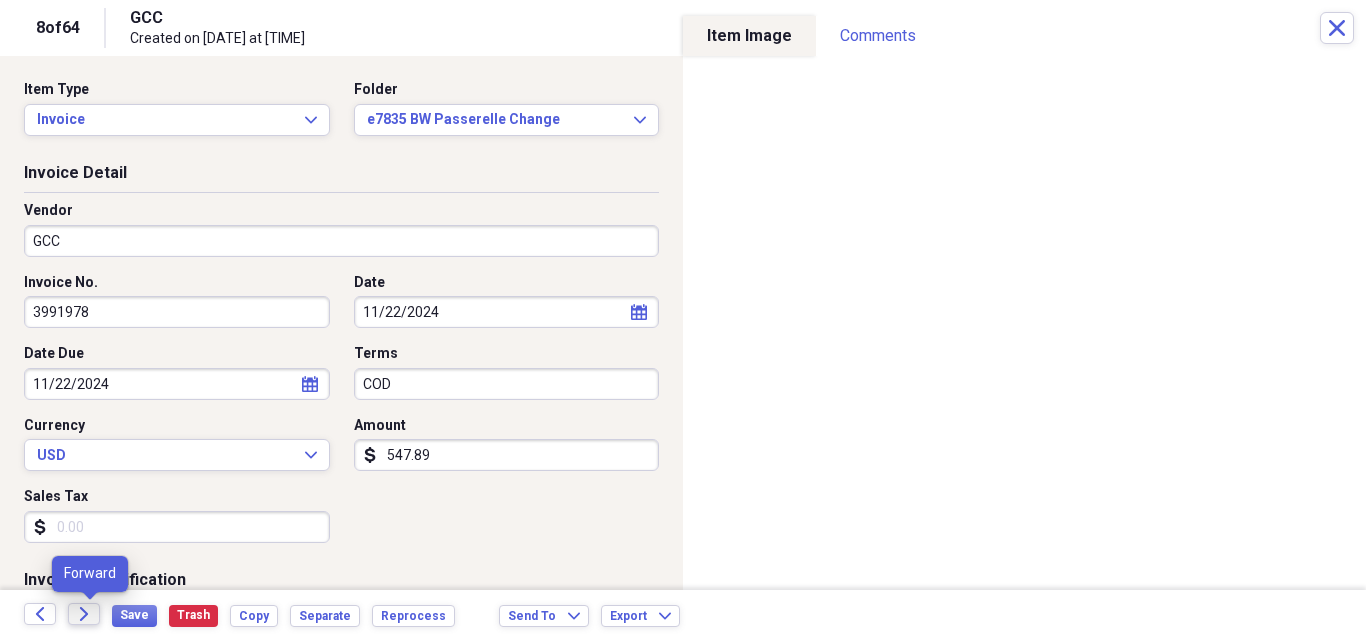 click 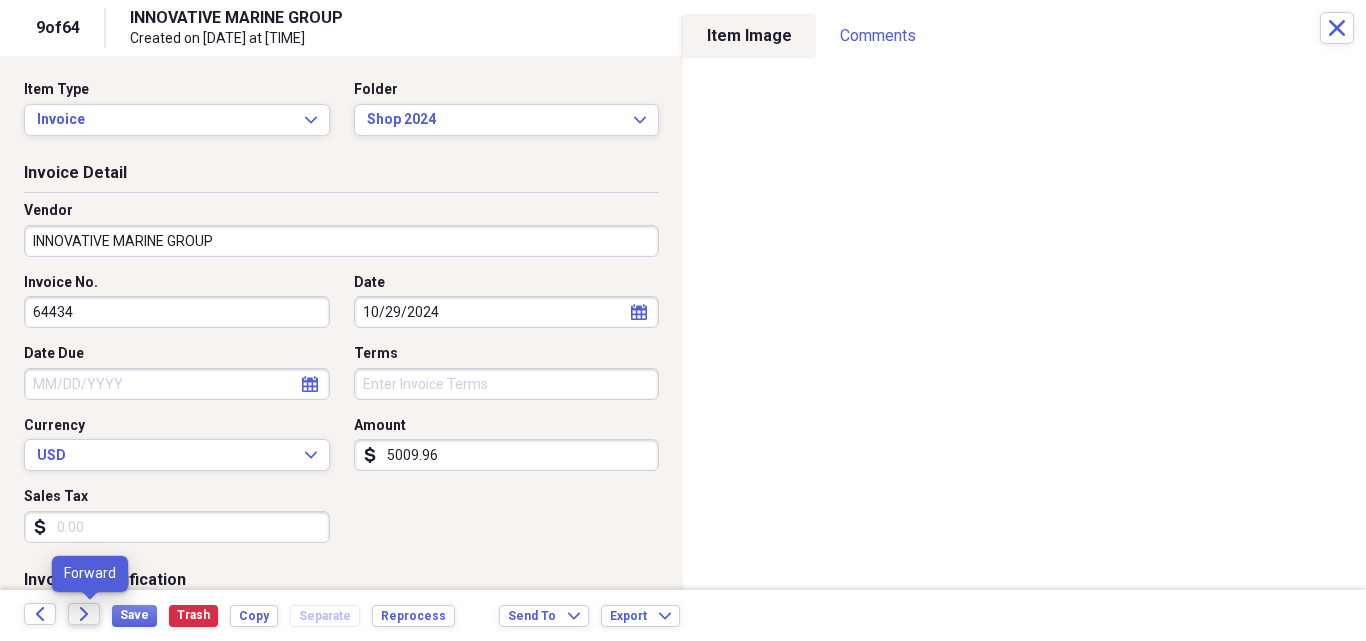 click on "Forward" 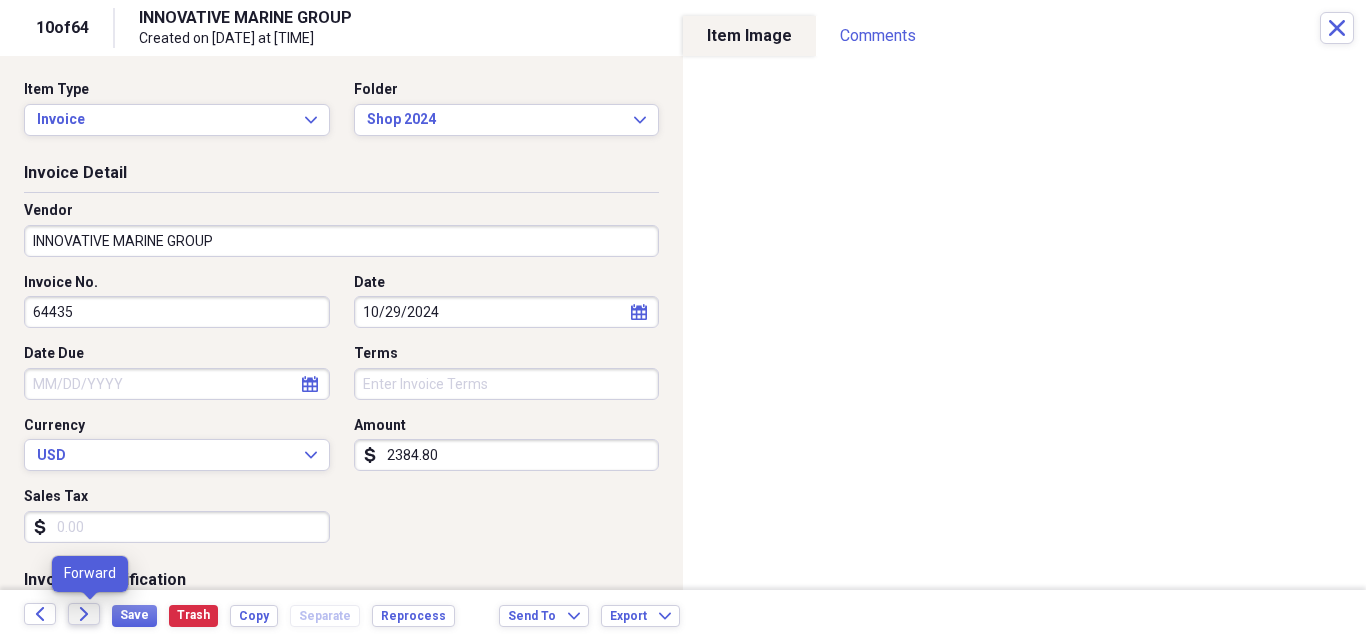 click on "Forward" 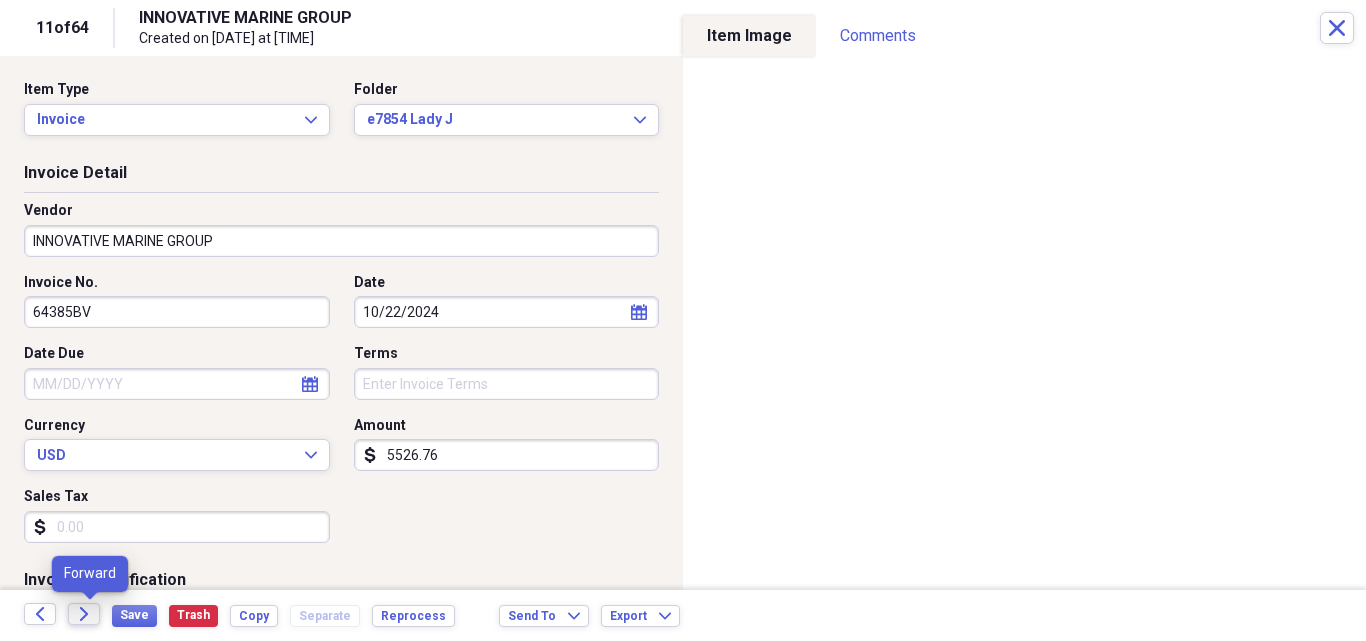 click 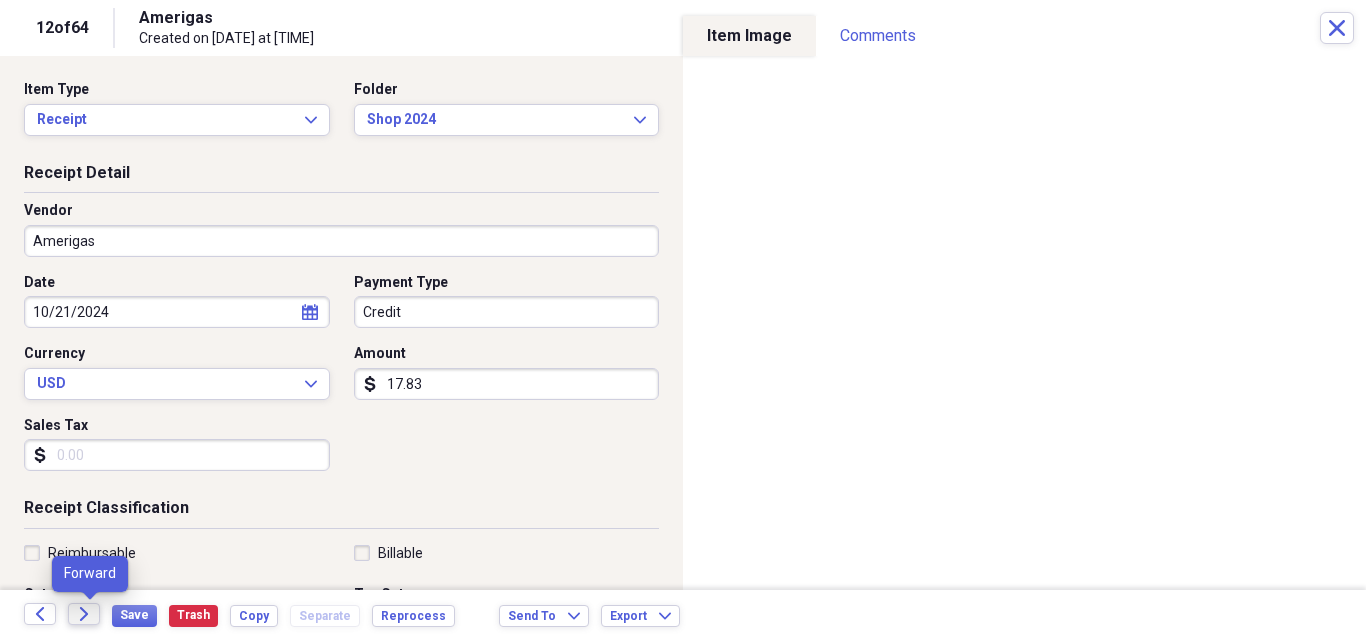 click on "Forward" 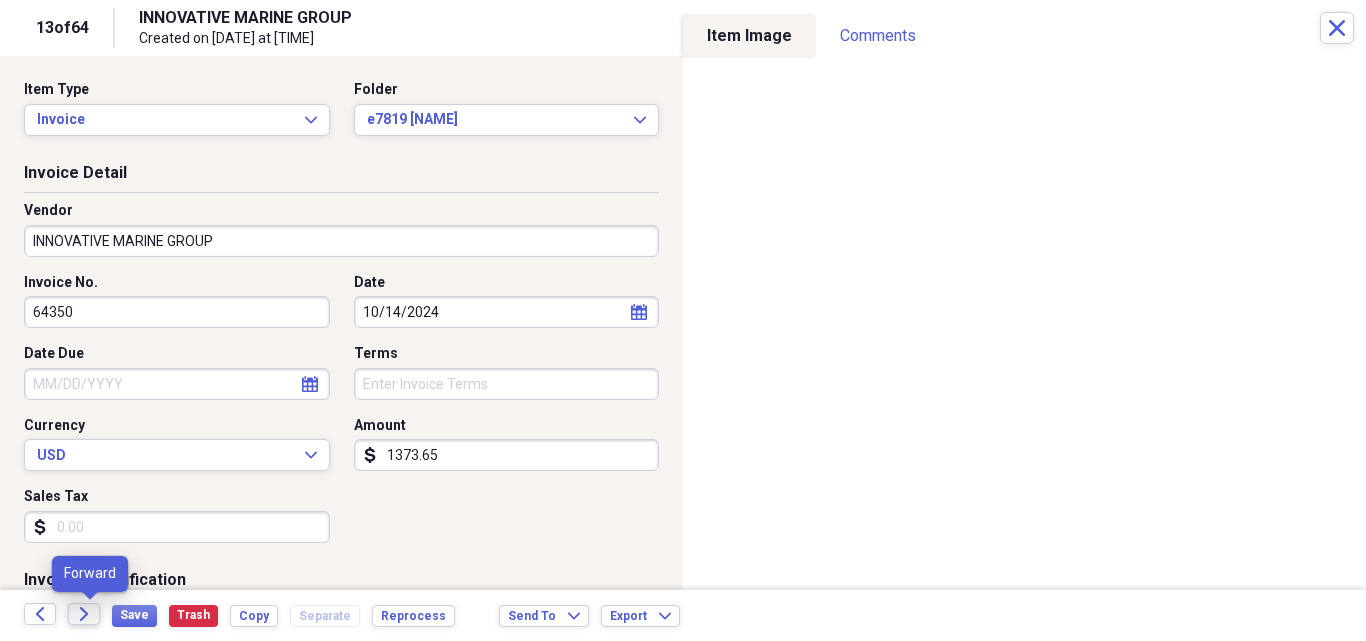click on "Forward" 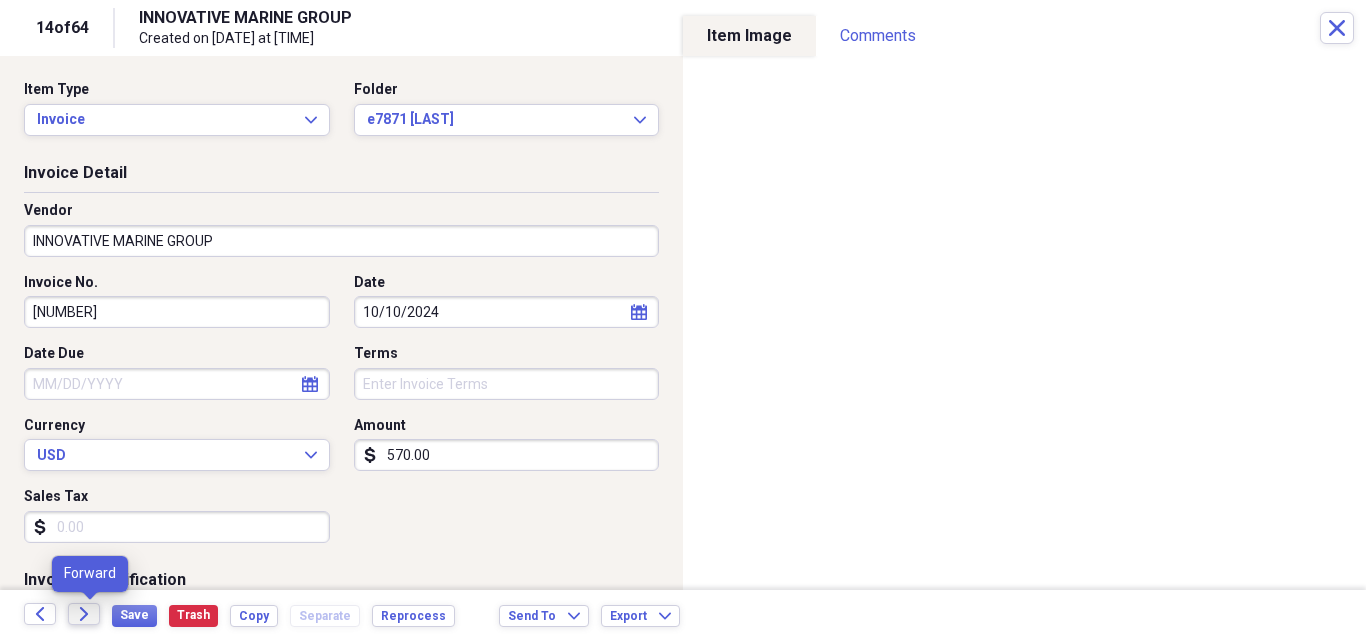 click on "Forward" 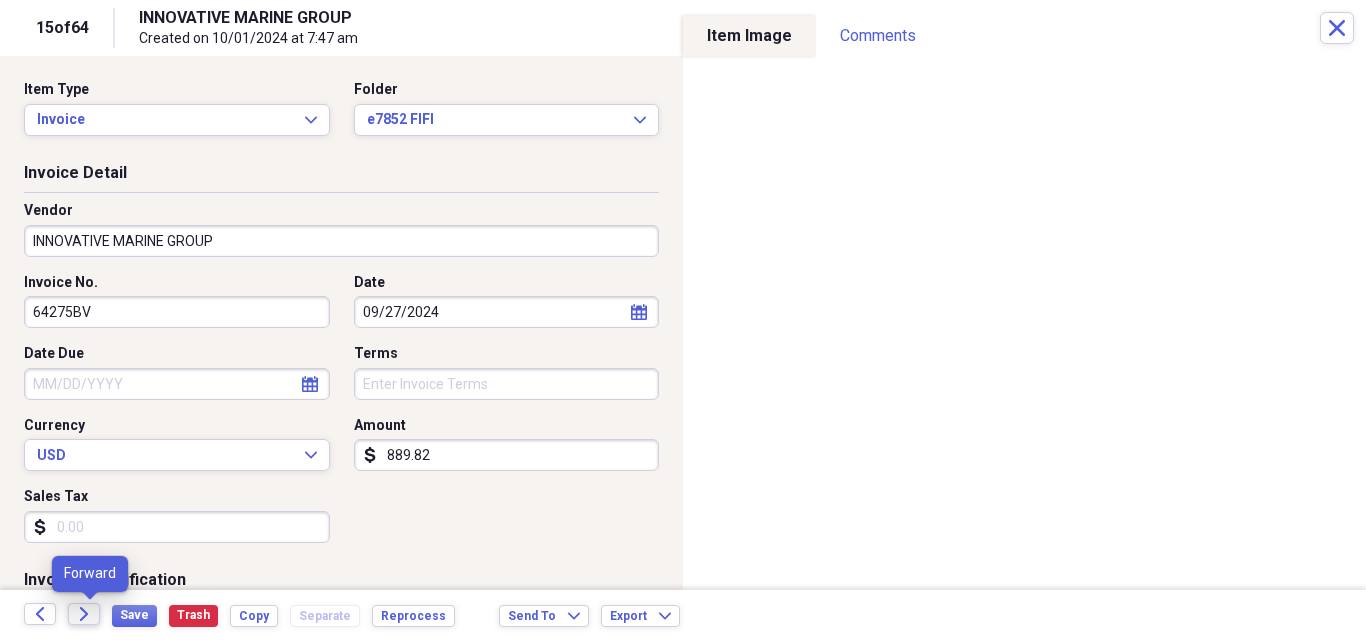 click on "Forward" 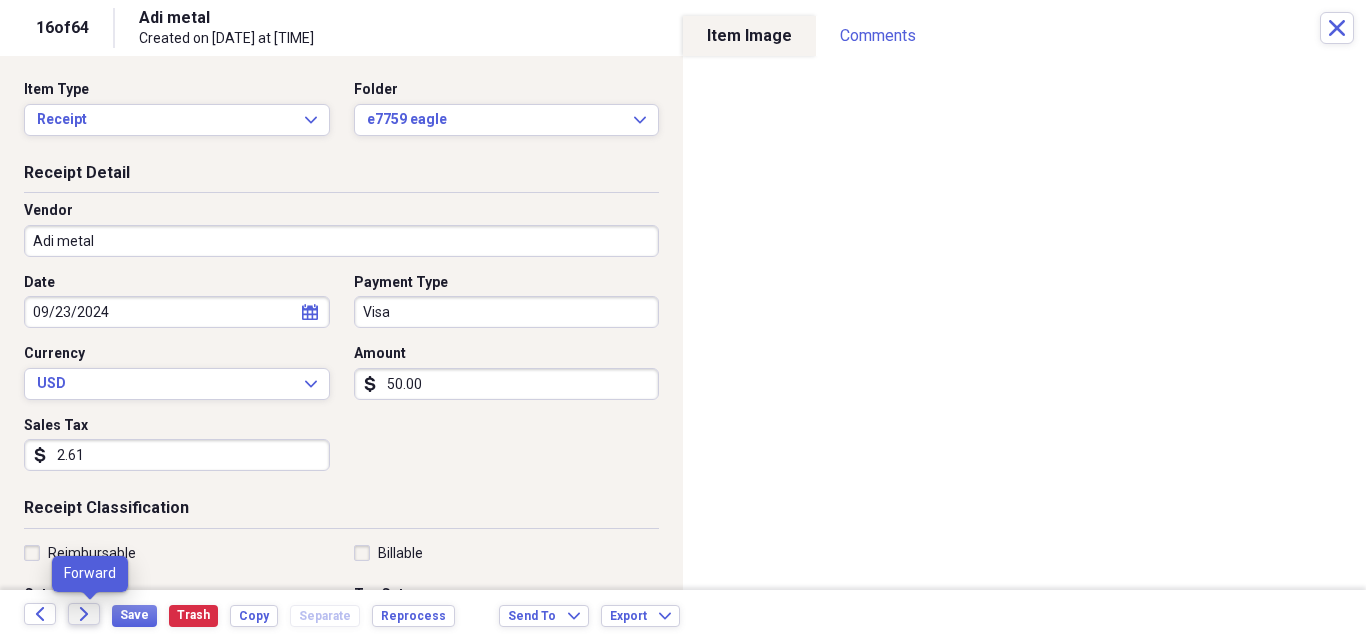 click on "Forward" 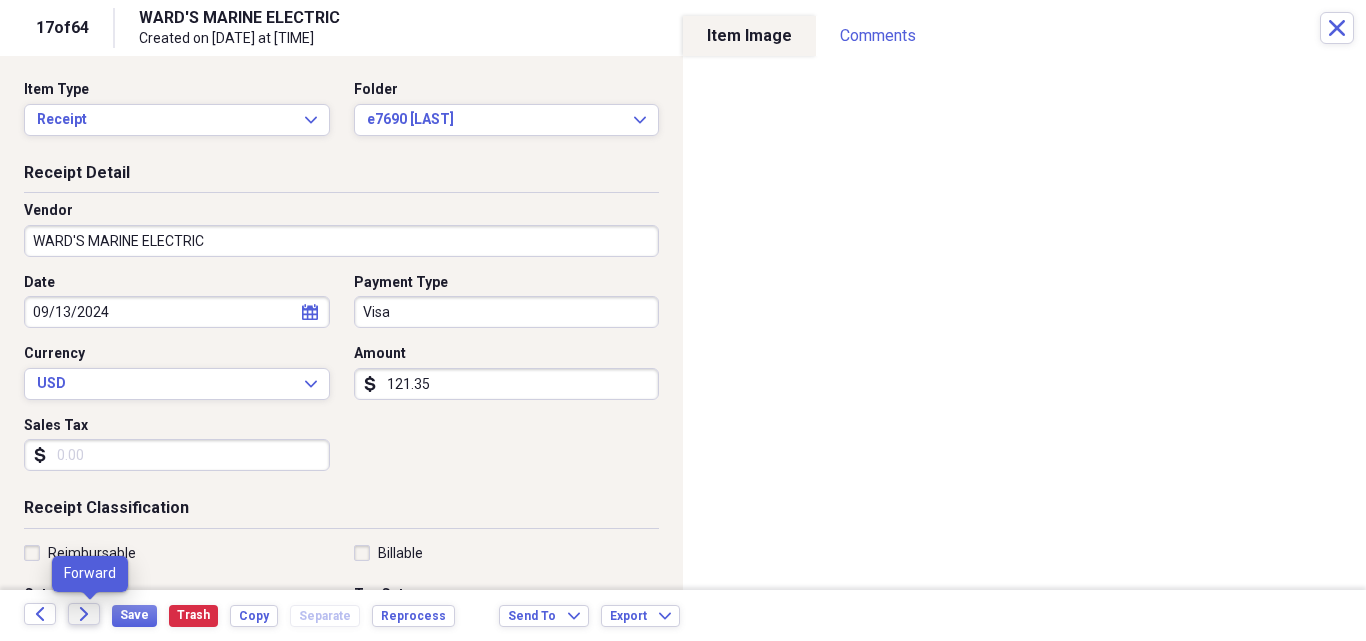 click on "Forward" 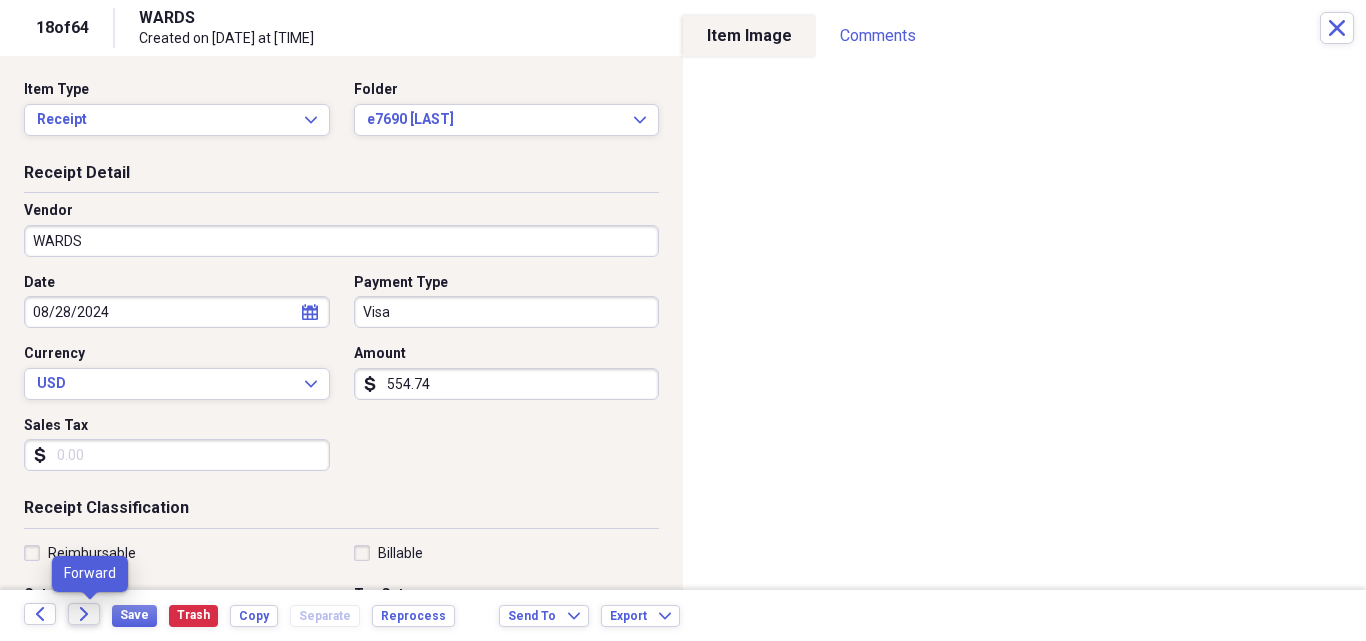 click on "Forward" 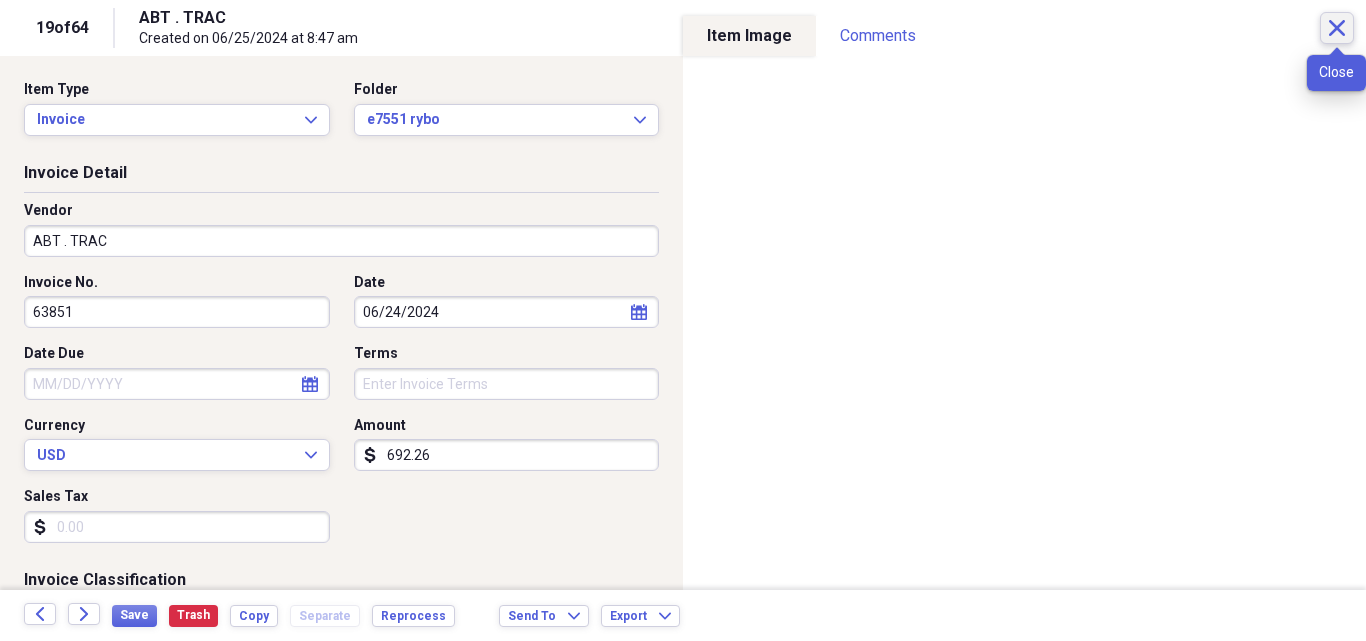 click 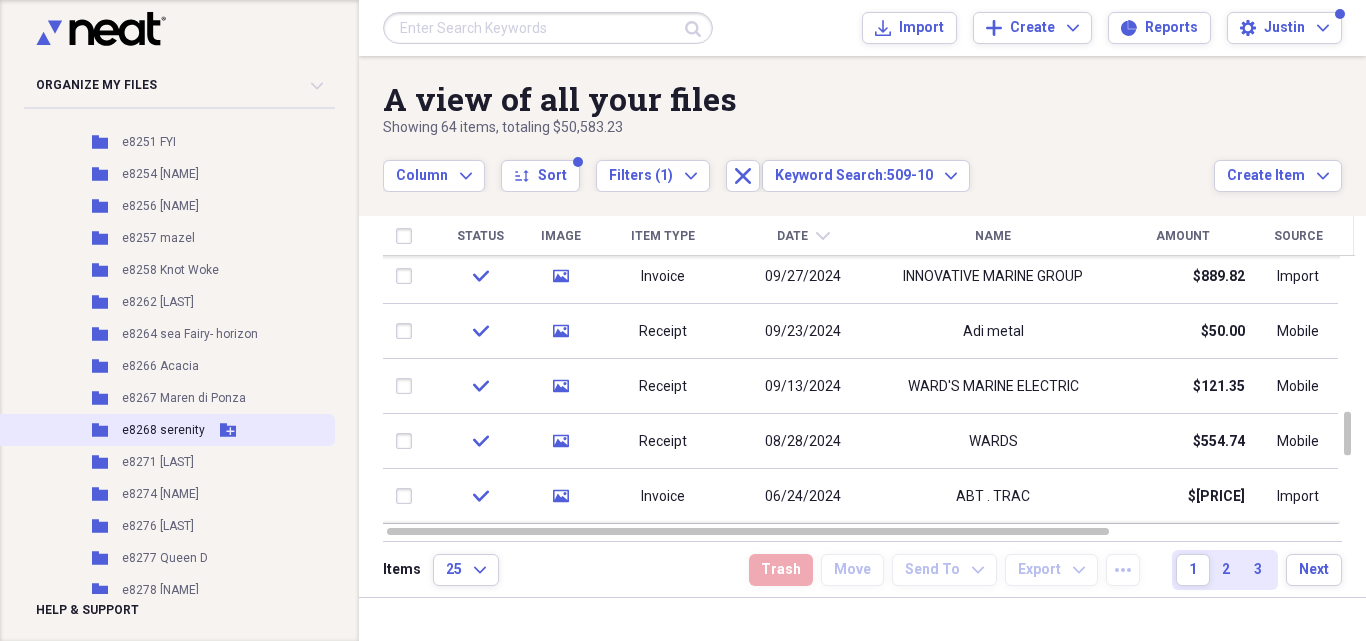 click on "e8268 serenity" at bounding box center [163, 430] 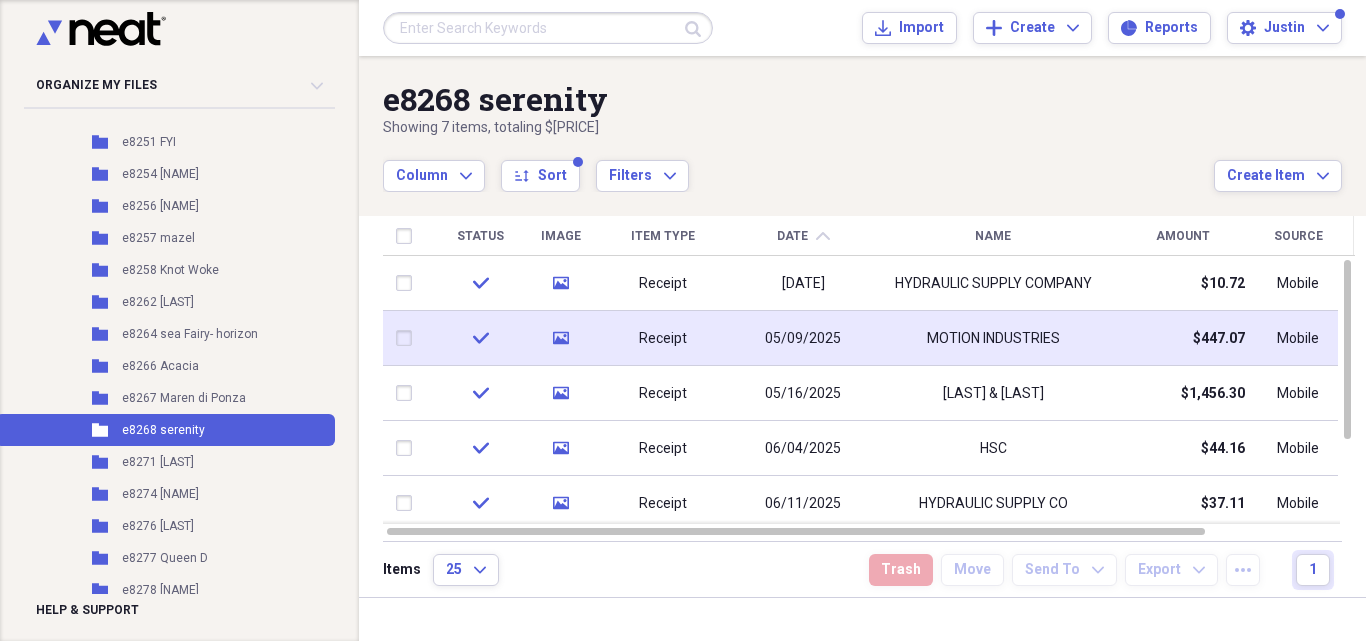 click on "$447.07" at bounding box center (1183, 338) 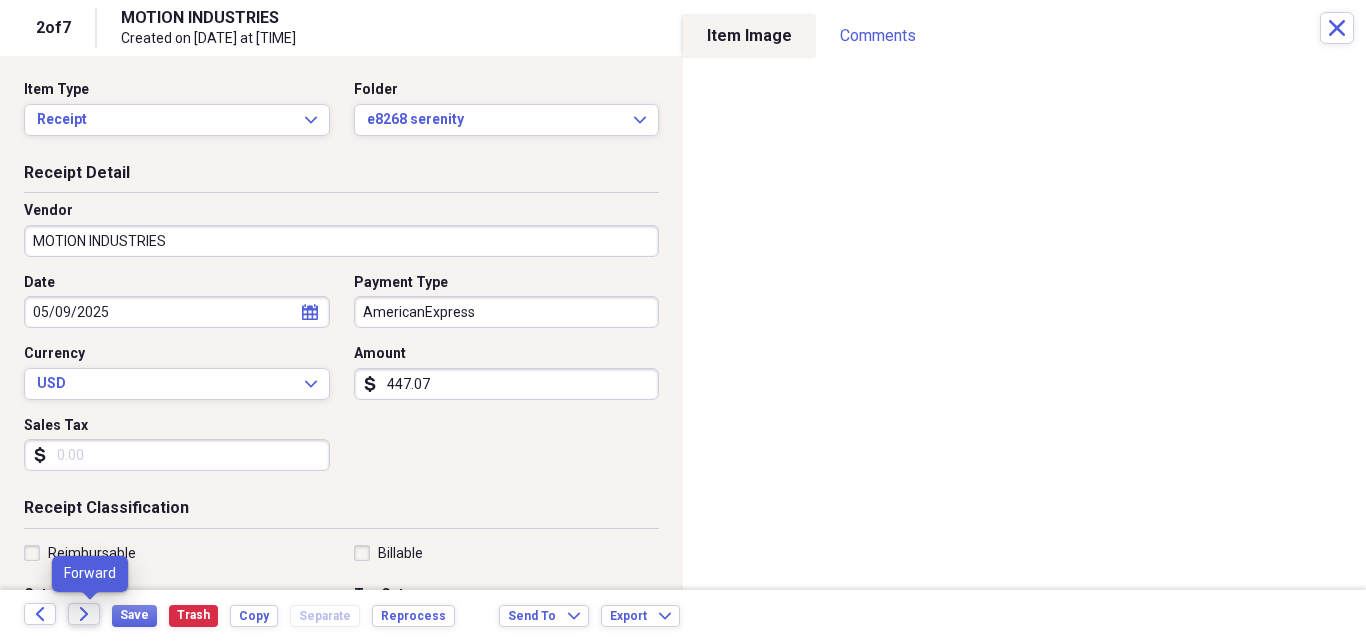 click on "Forward" 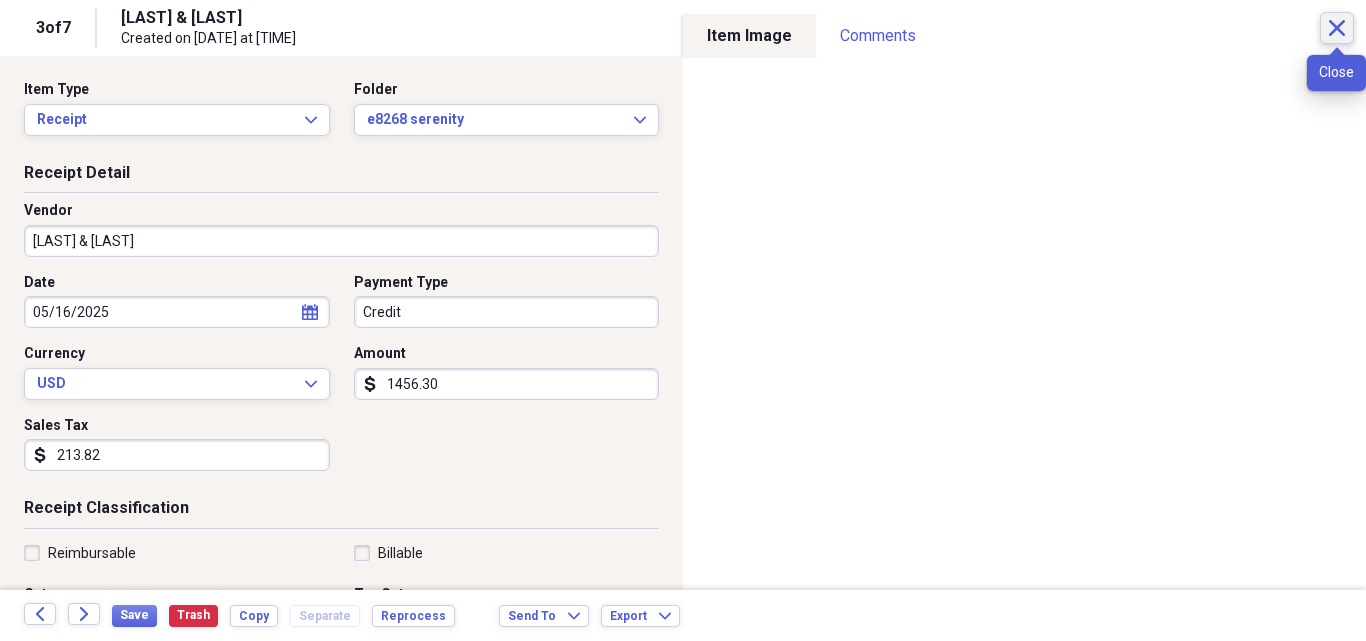 click on "Close" 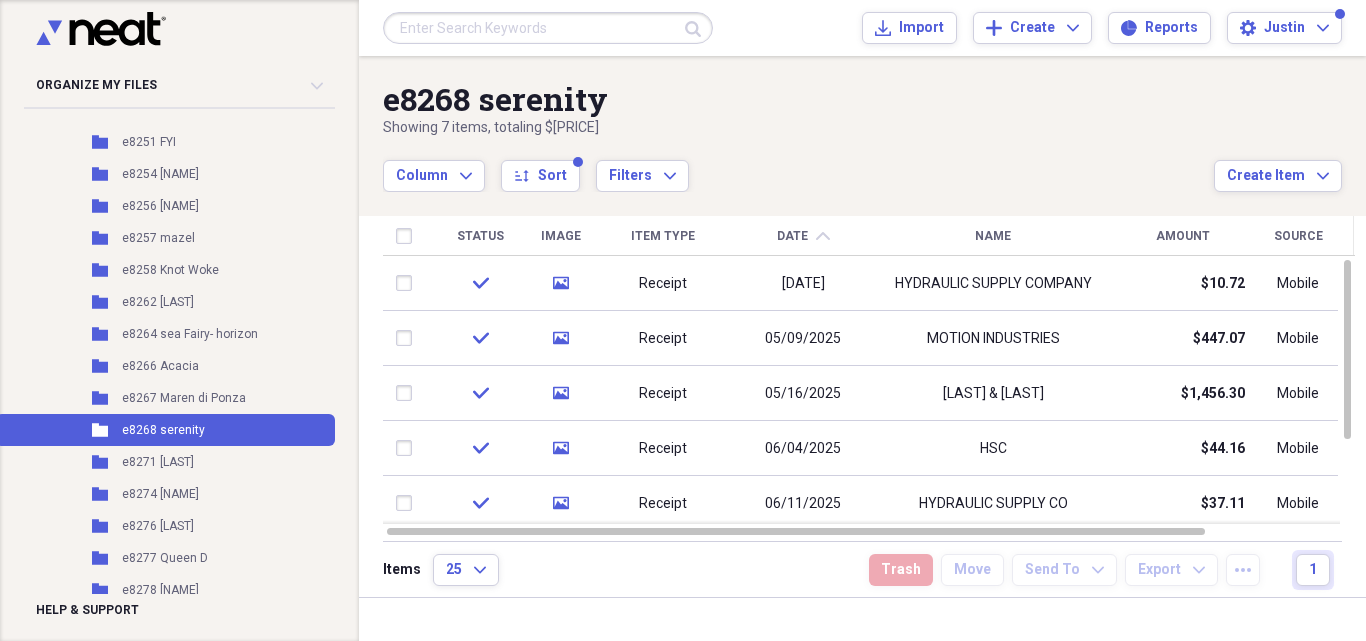 click at bounding box center [548, 28] 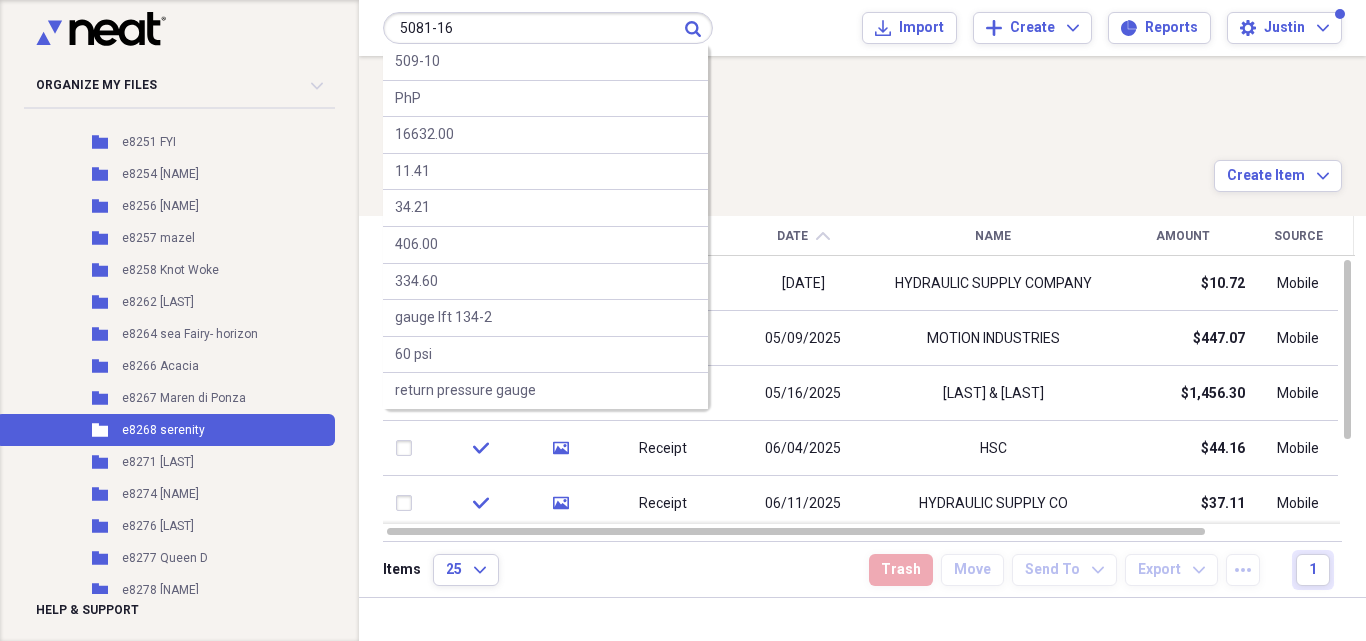 type on "5081-16" 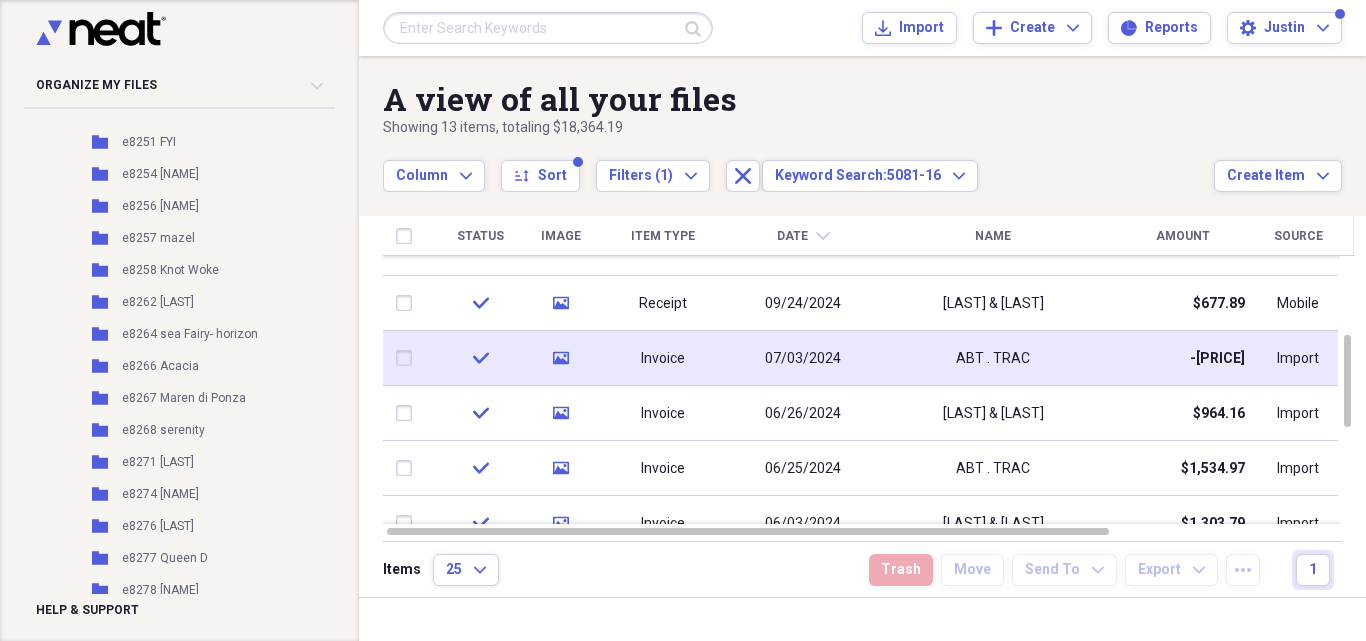 click on "-[PRICE]" at bounding box center (1183, 358) 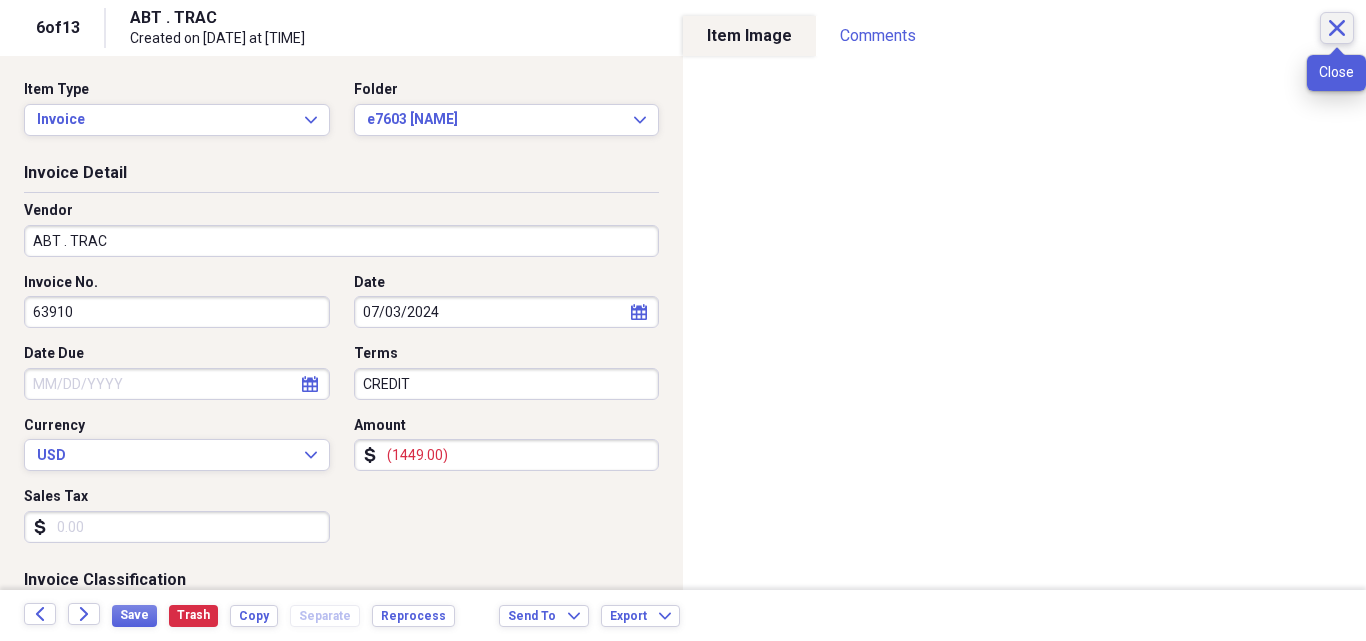 click 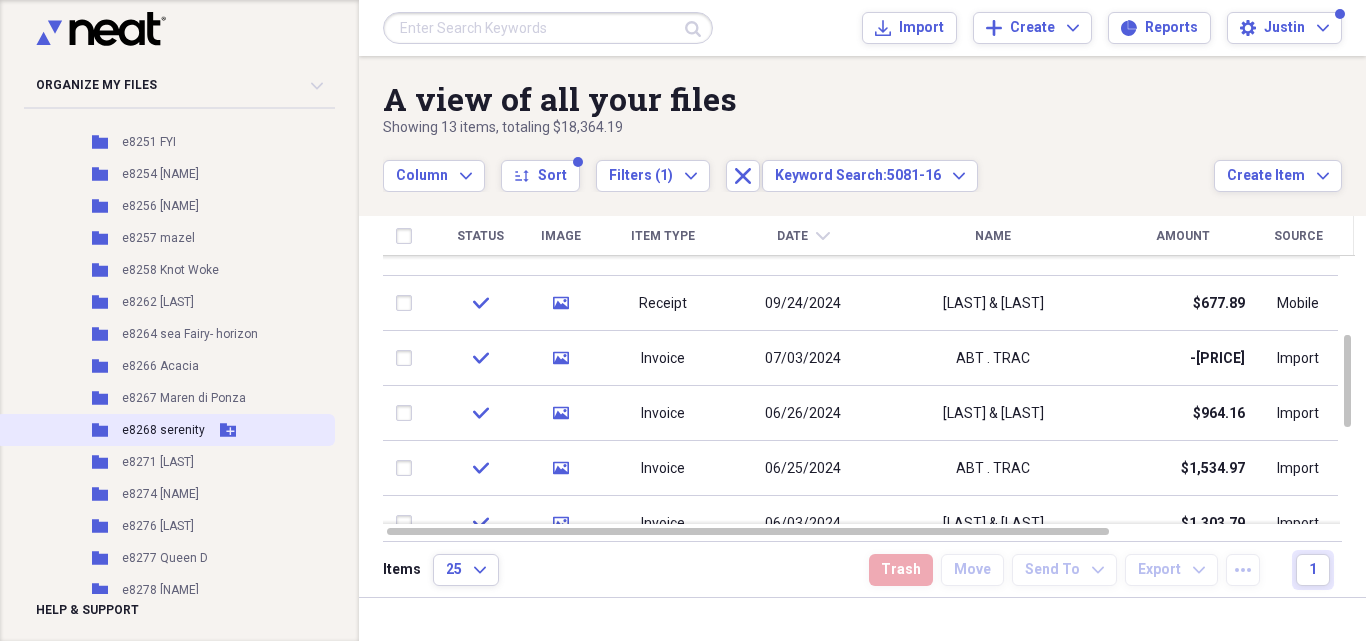 click on "e8268 serenity" at bounding box center (163, 430) 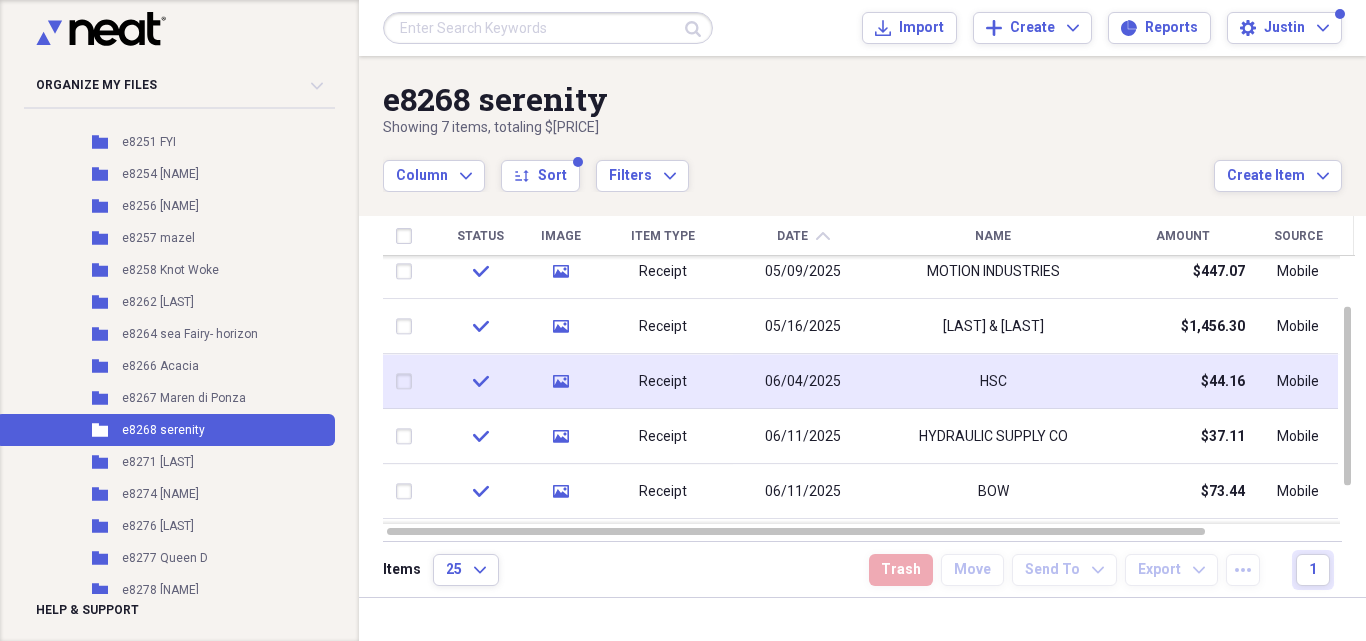 click on "$44.16" at bounding box center [1183, 381] 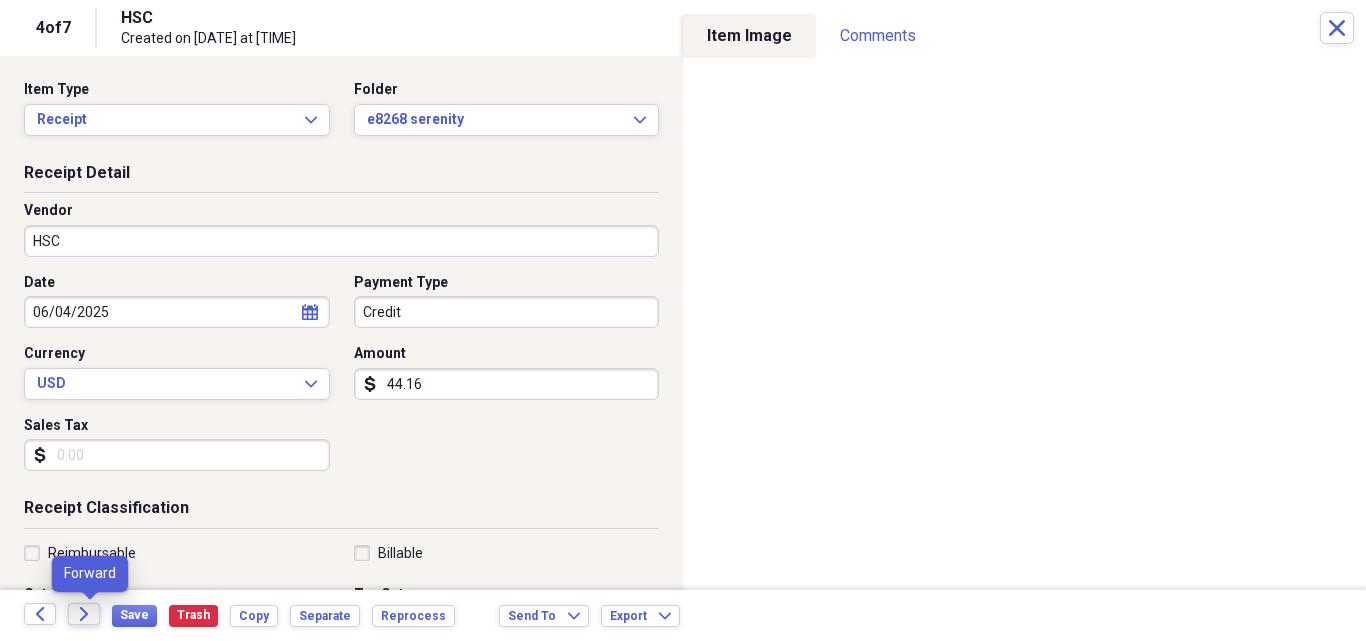 click on "Forward" at bounding box center (84, 614) 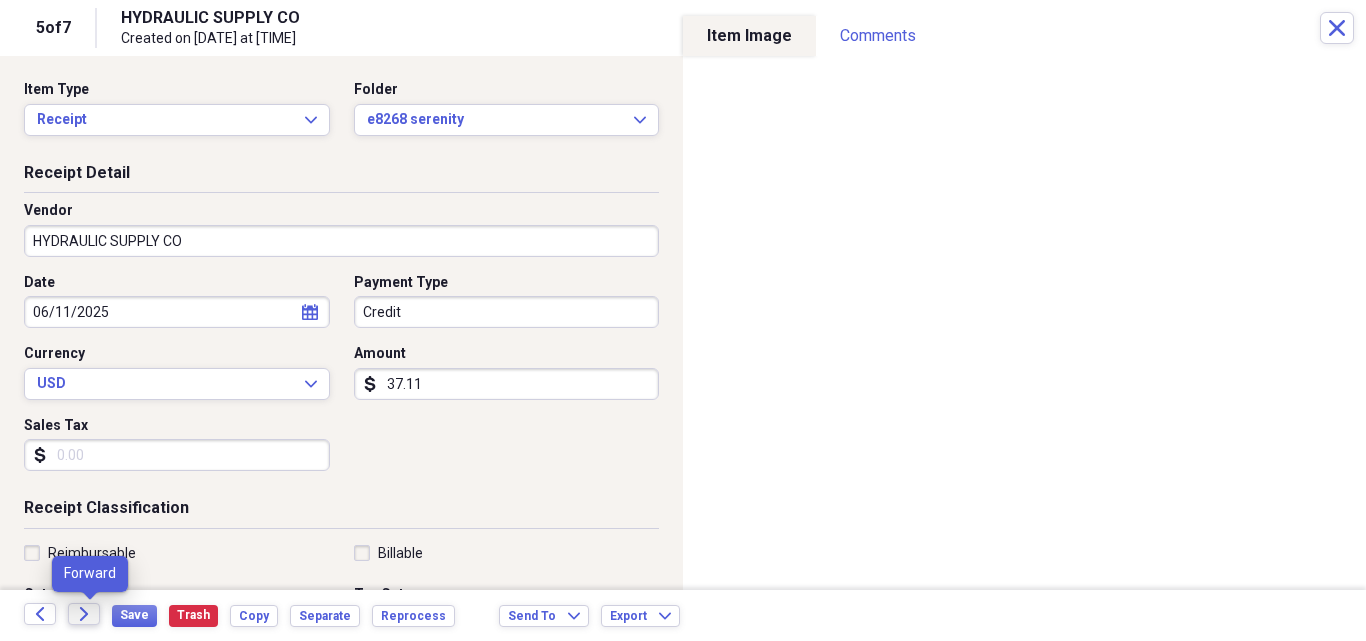click on "Forward" 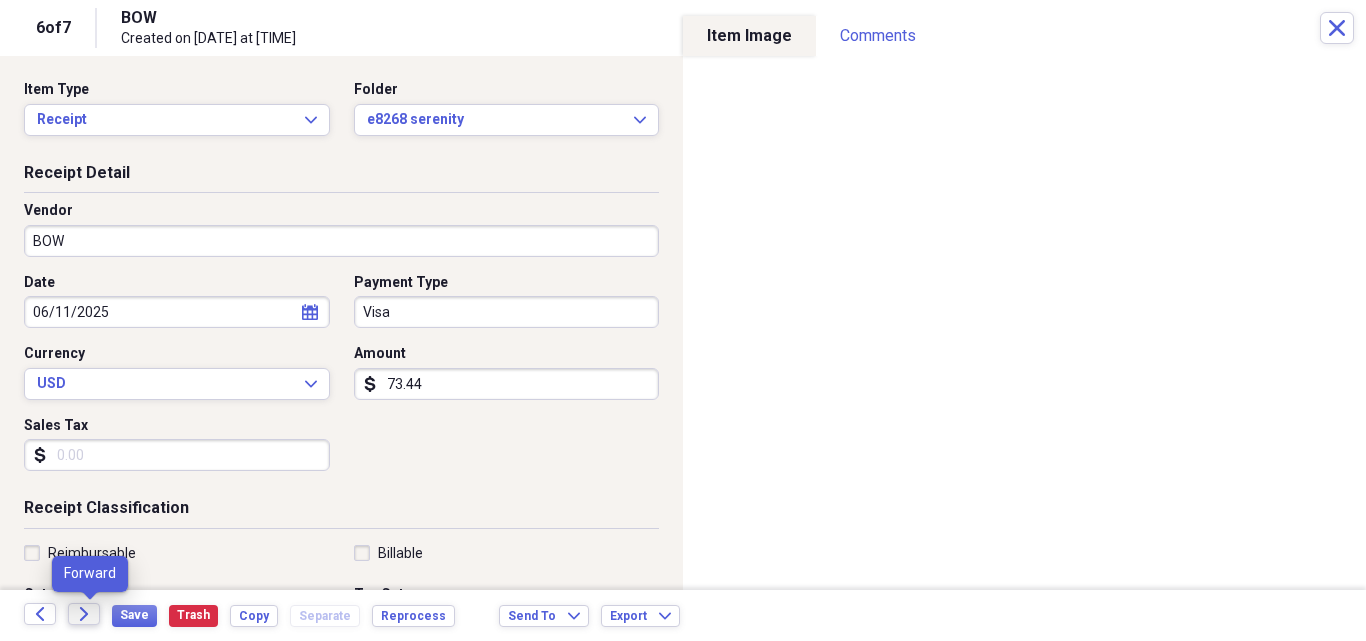 click on "Forward" 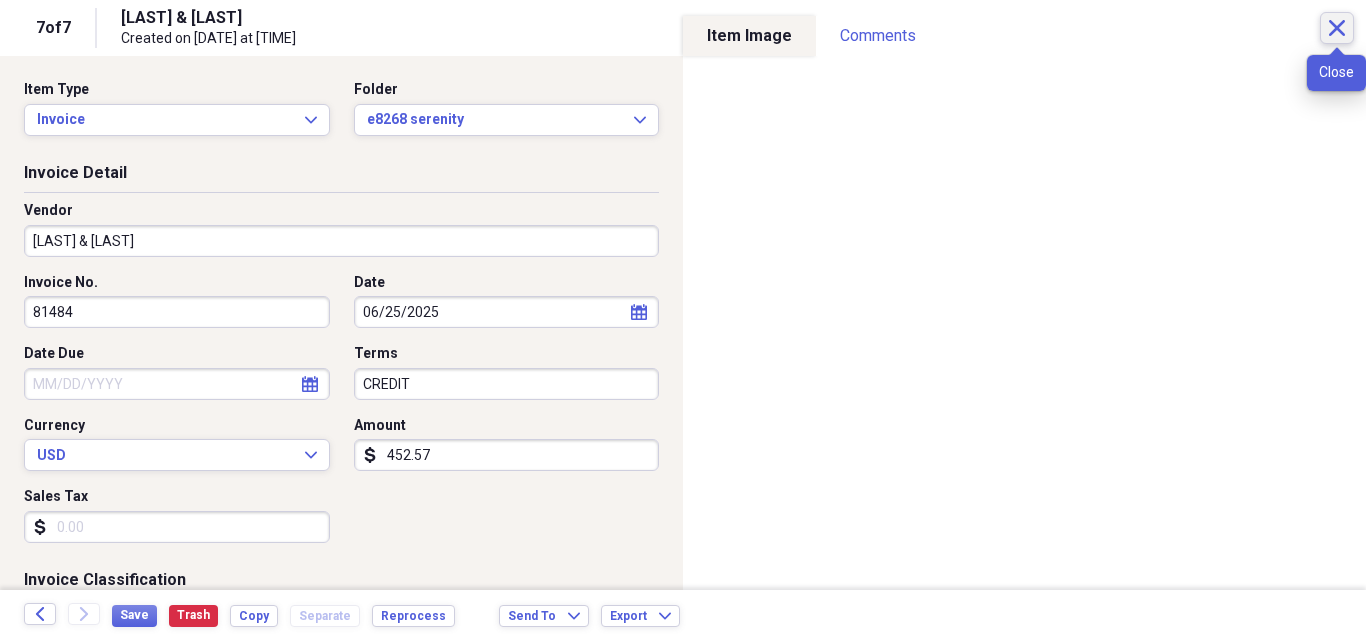 click on "Close" 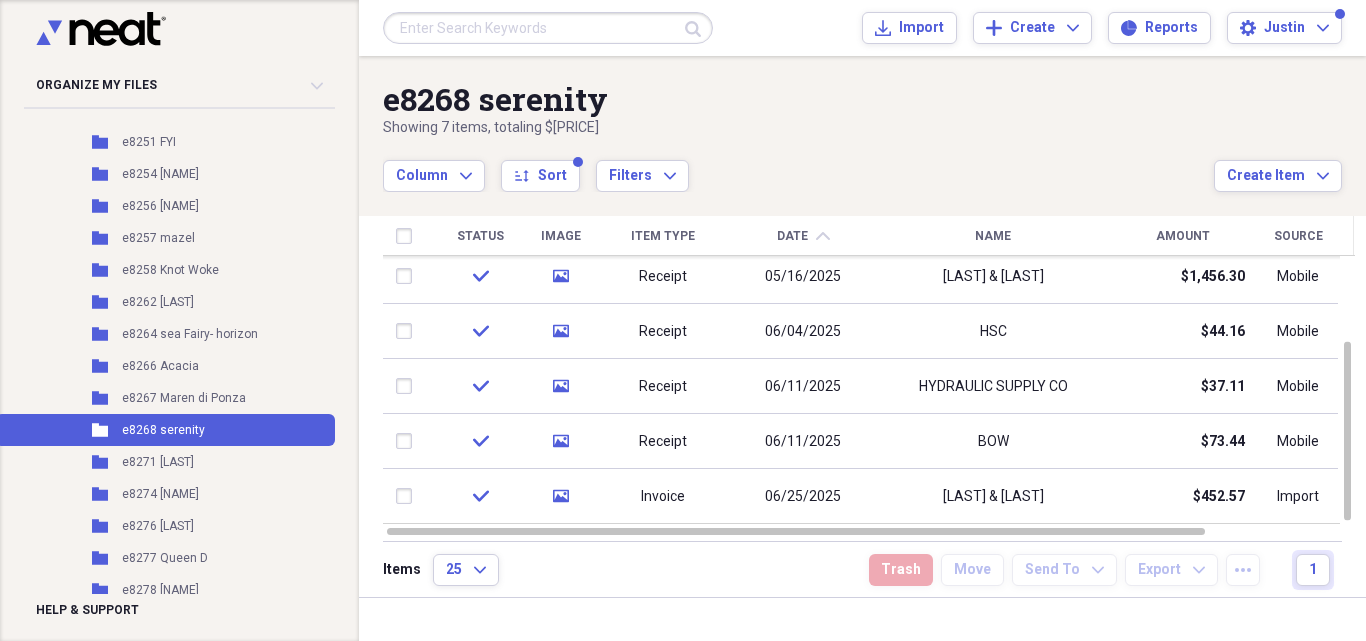 click at bounding box center (548, 28) 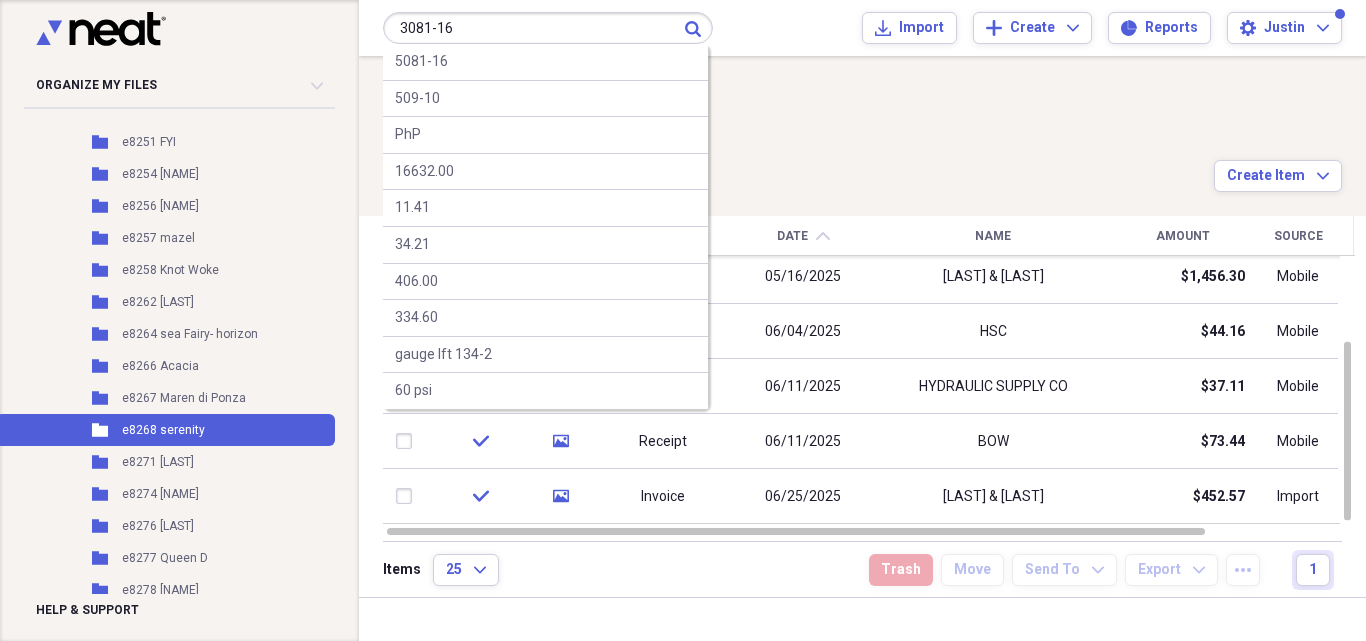 type on "3081-16" 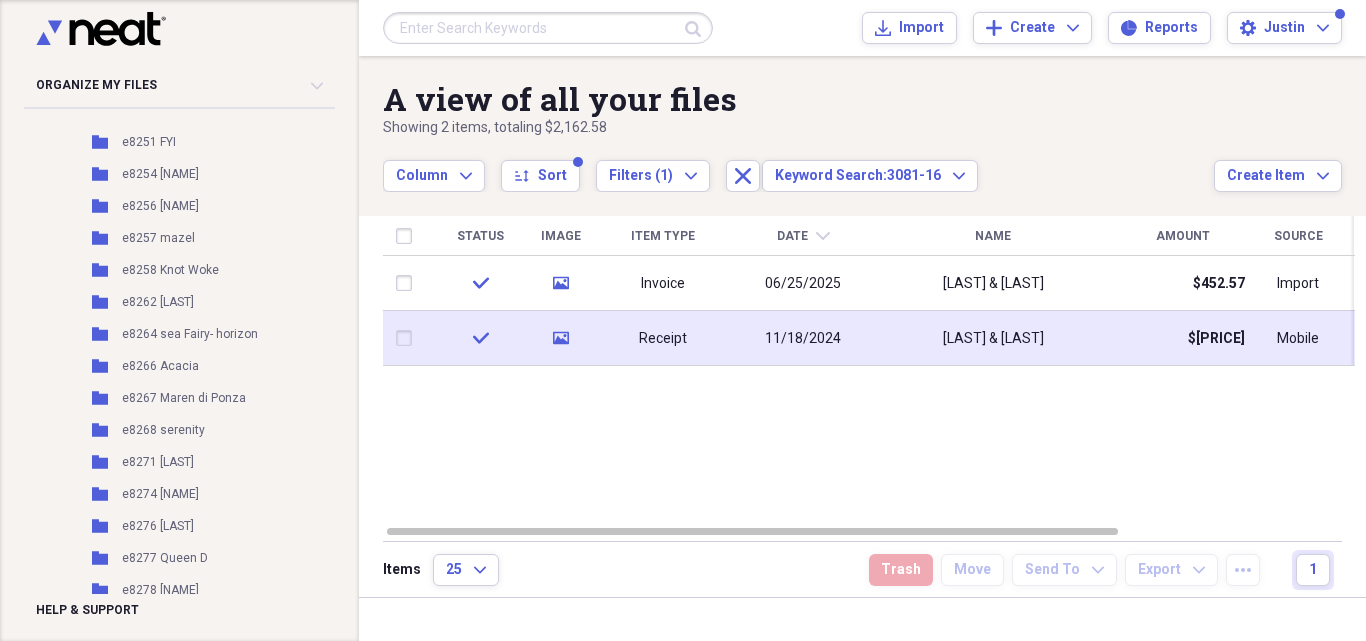 click on "[LAST] & [LAST]" at bounding box center [993, 338] 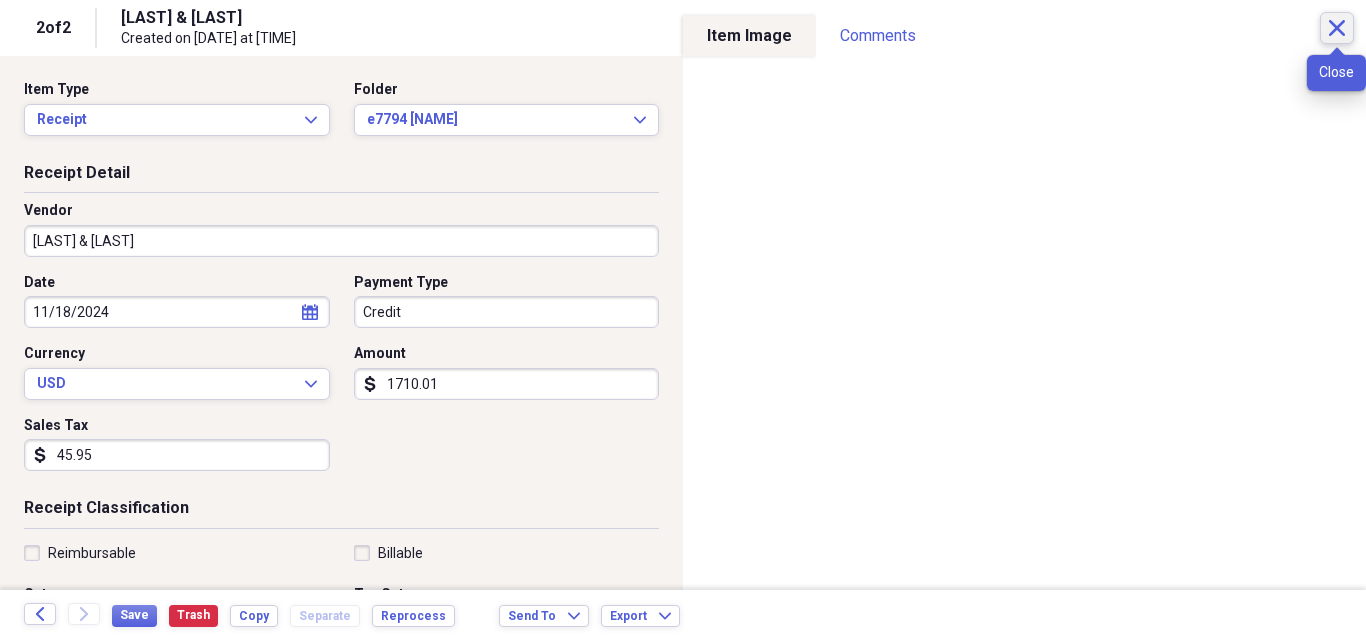 click on "Close" 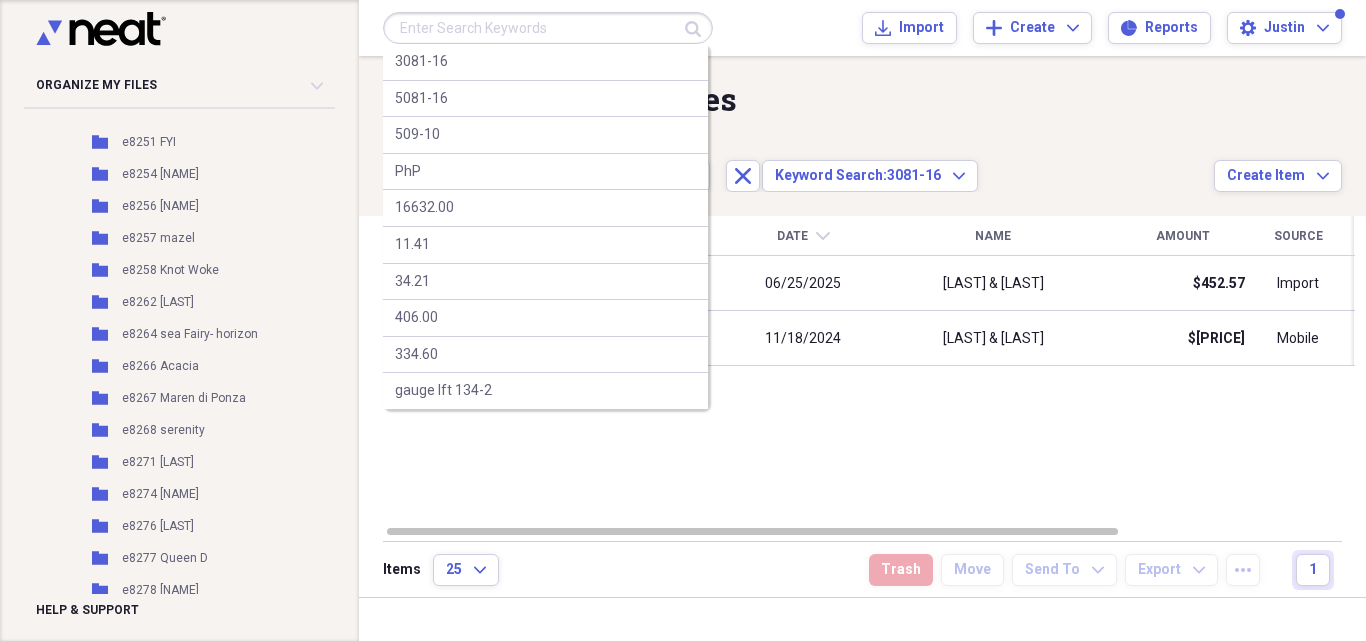 click at bounding box center (548, 28) 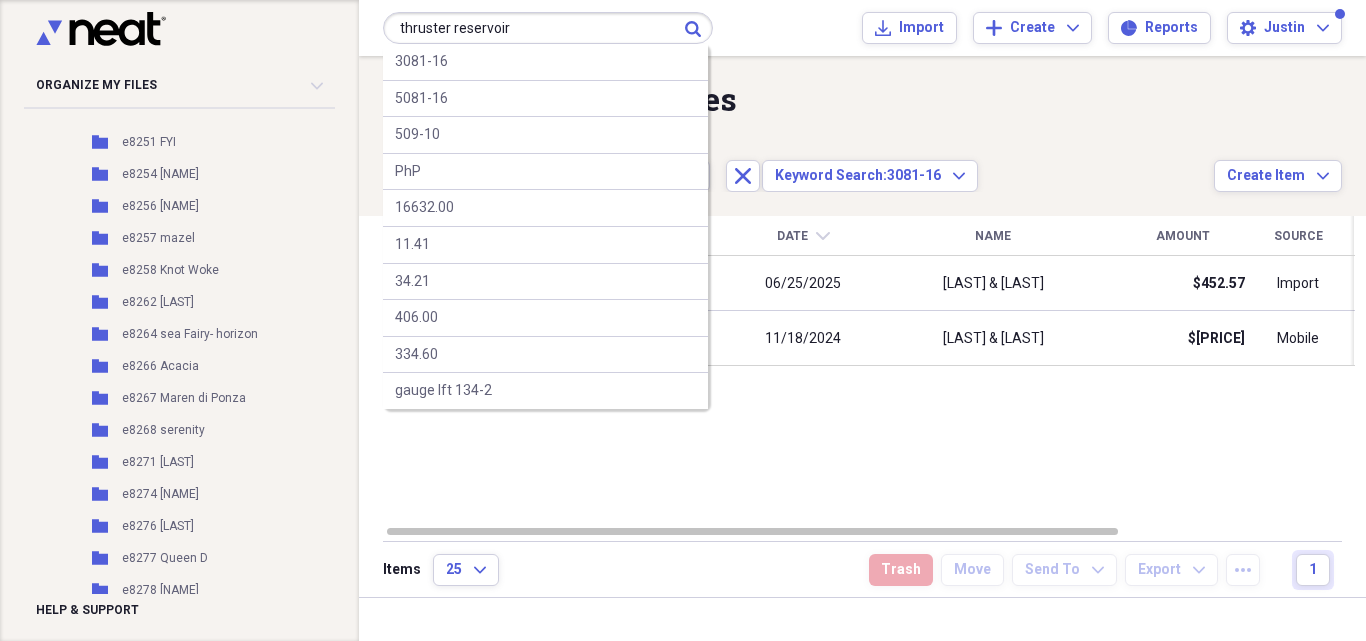 type on "thruster reservoir" 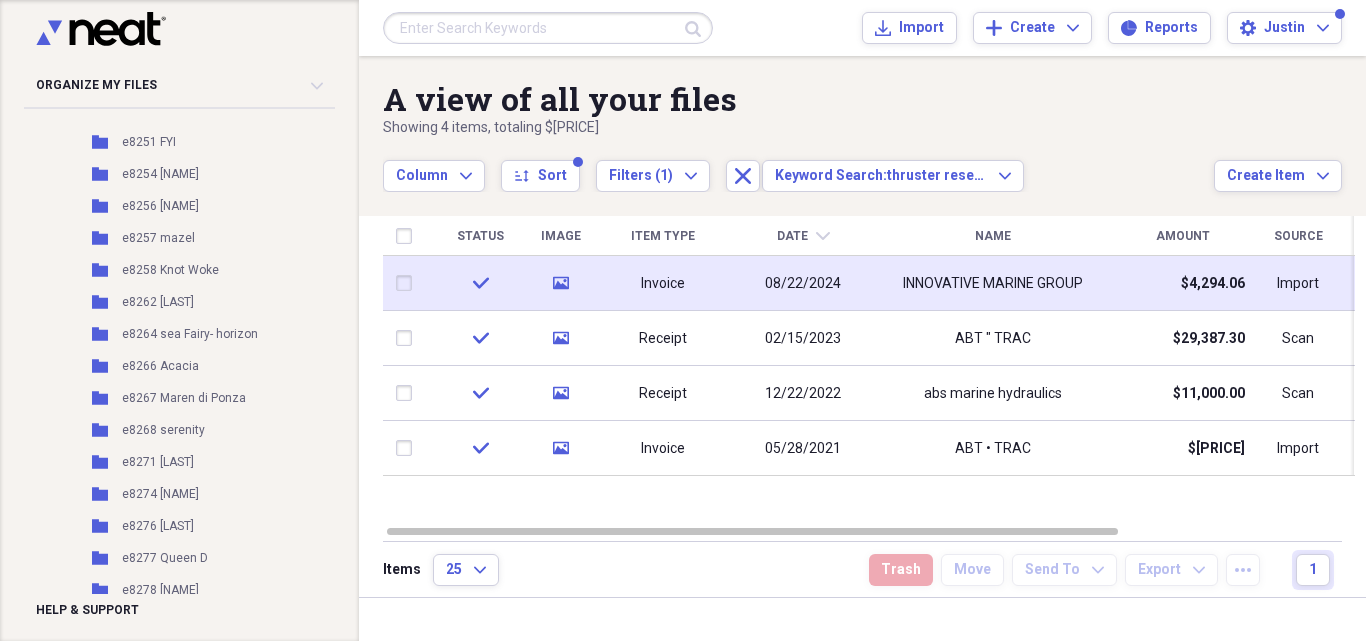 click on "$4,294.06" at bounding box center (1183, 283) 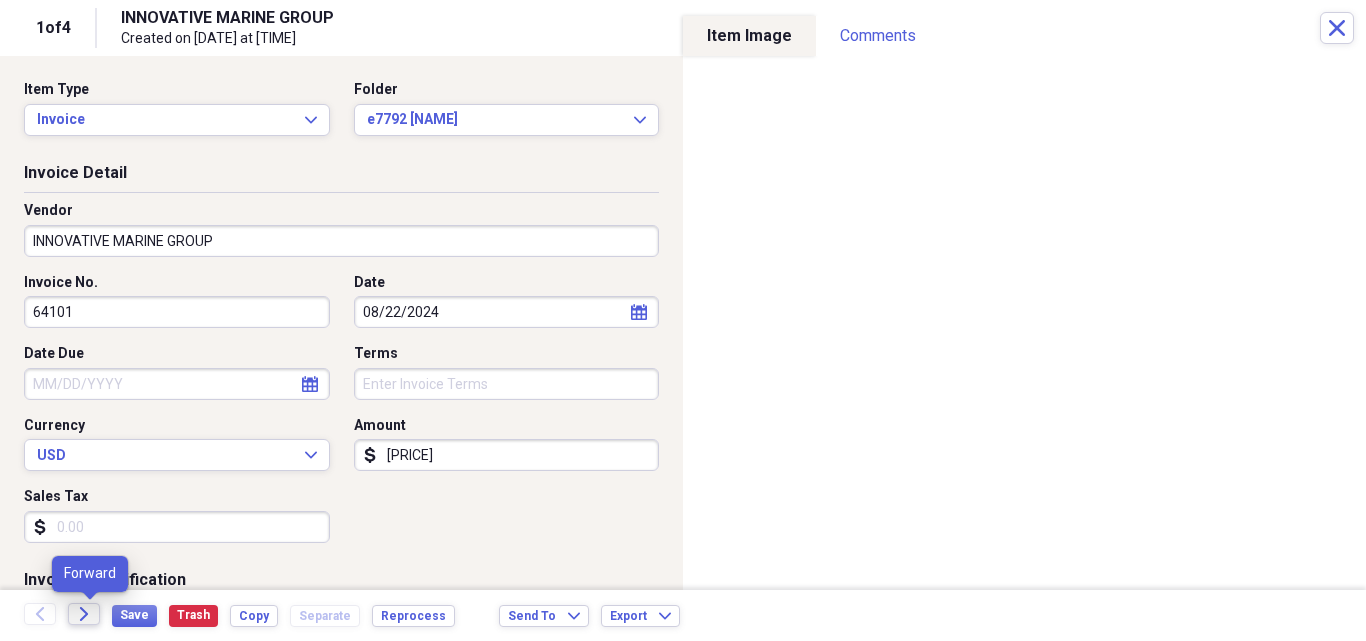 click on "Forward" 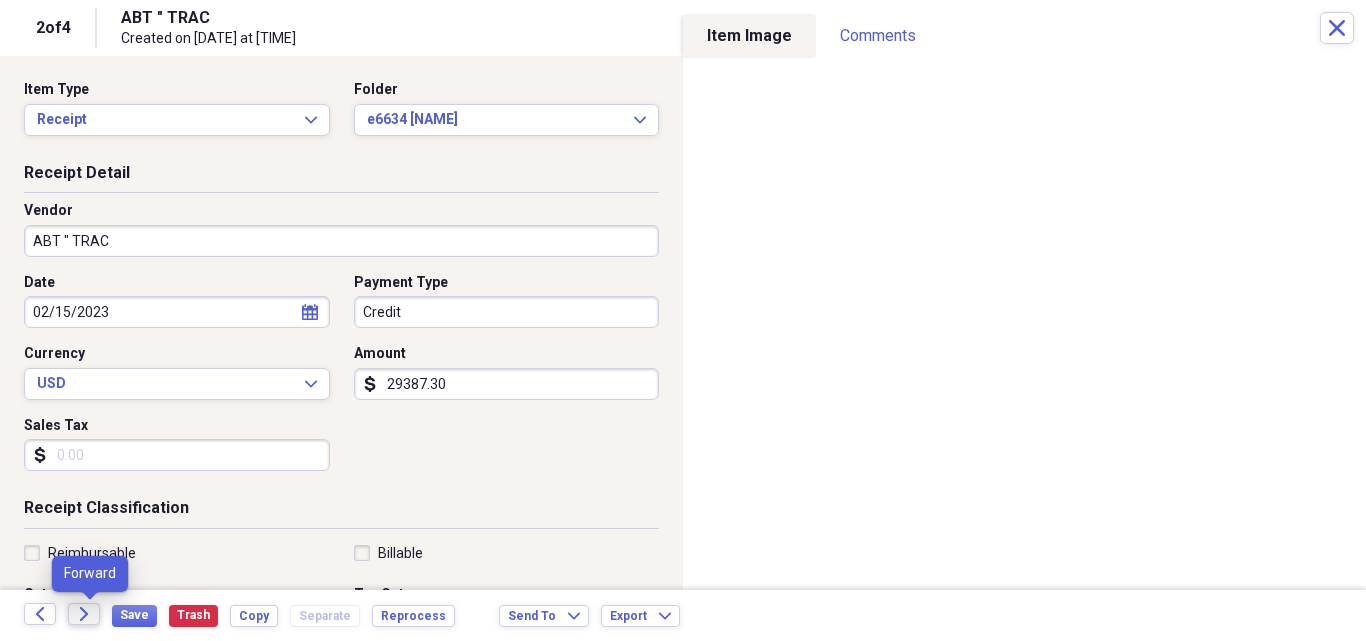 click on "Forward" 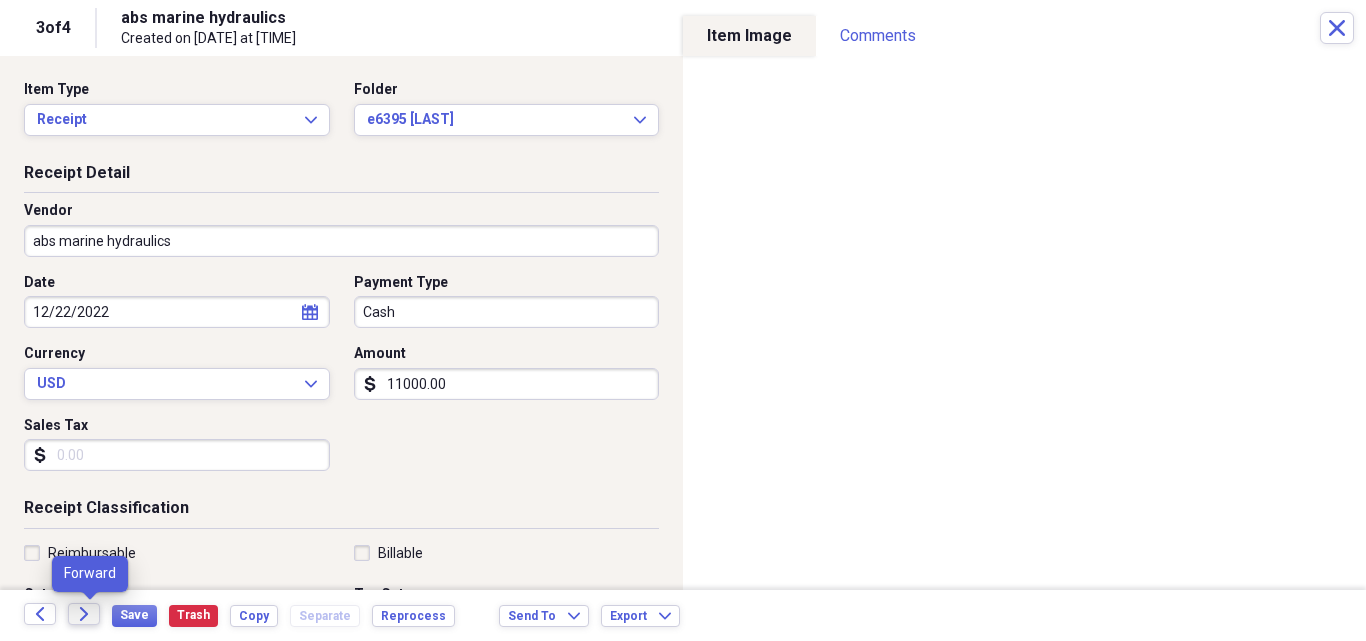 click on "Forward" 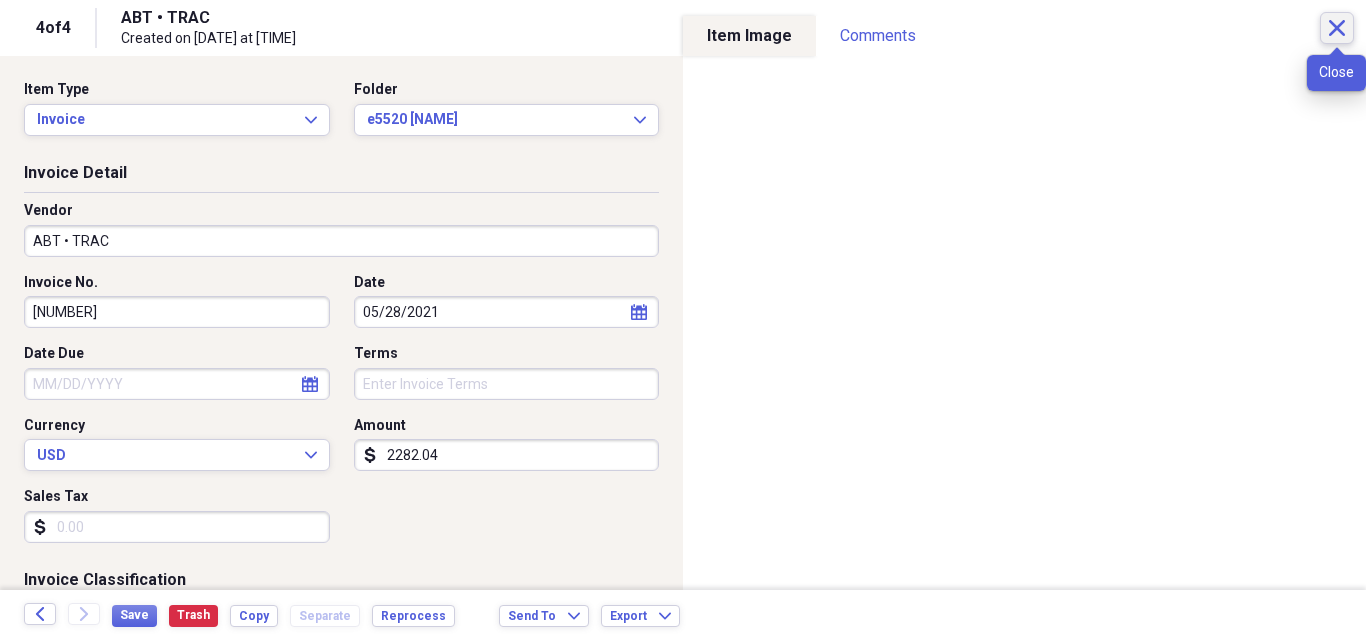 click on "Close" 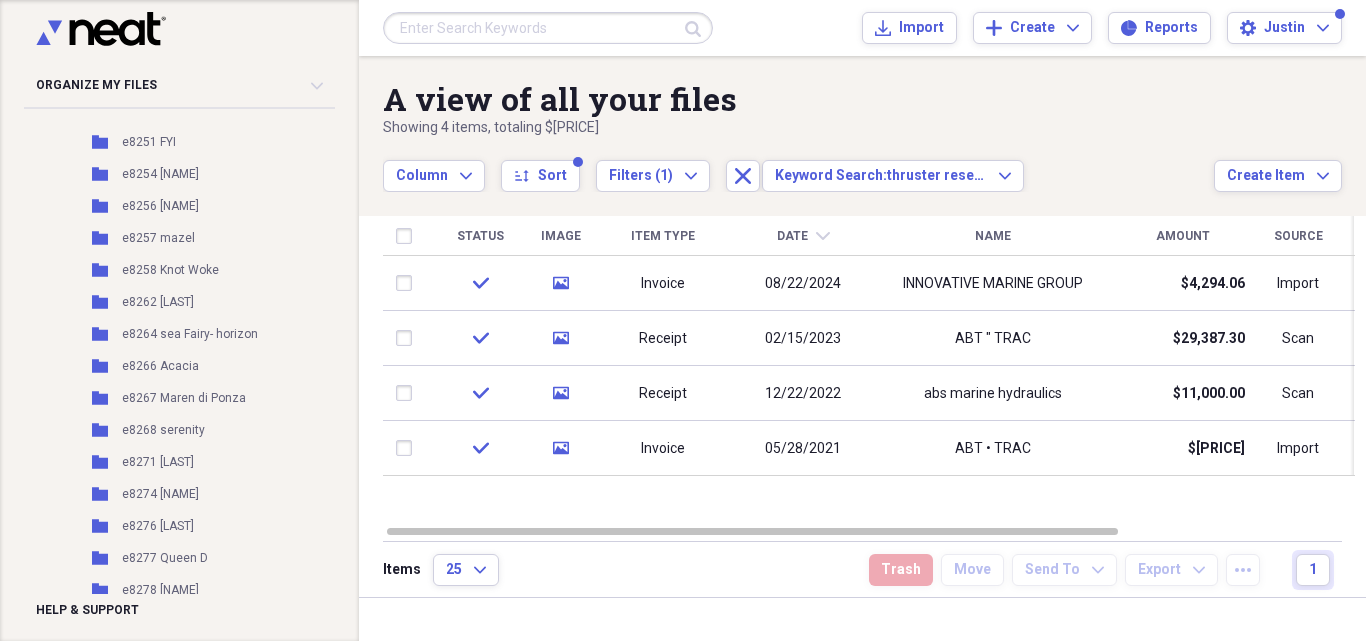click at bounding box center (548, 28) 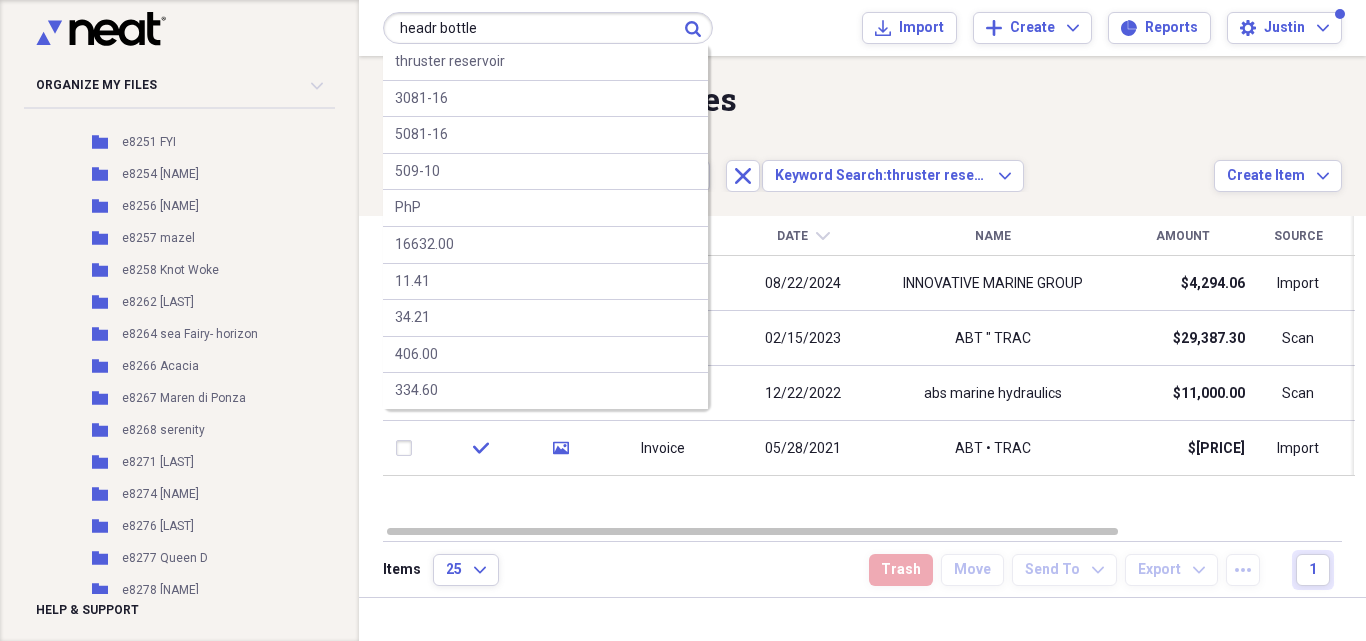 type on "headr bottle" 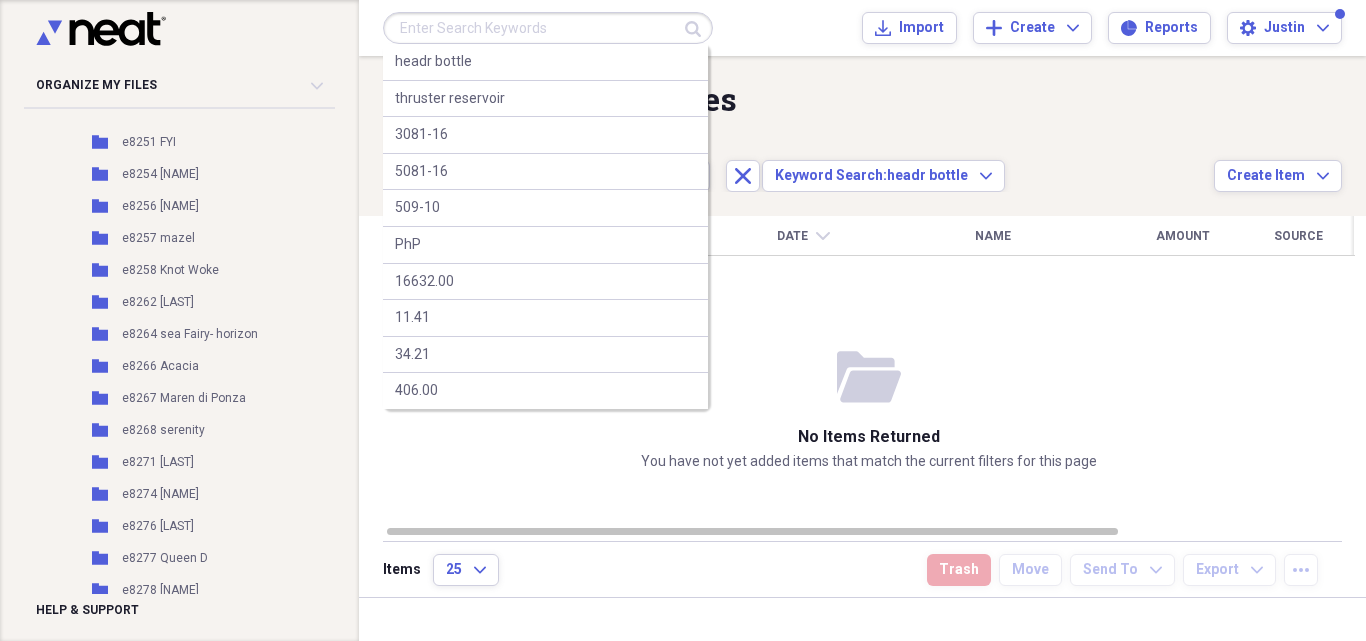 click at bounding box center [548, 28] 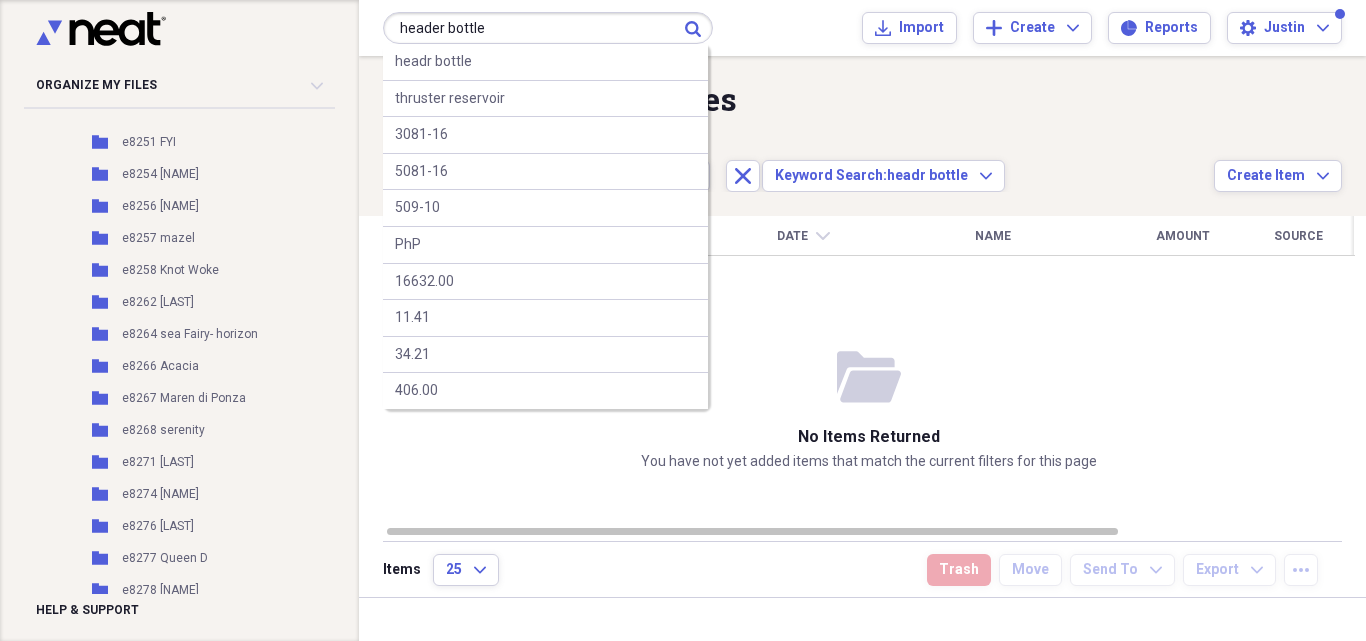 type on "header bottle" 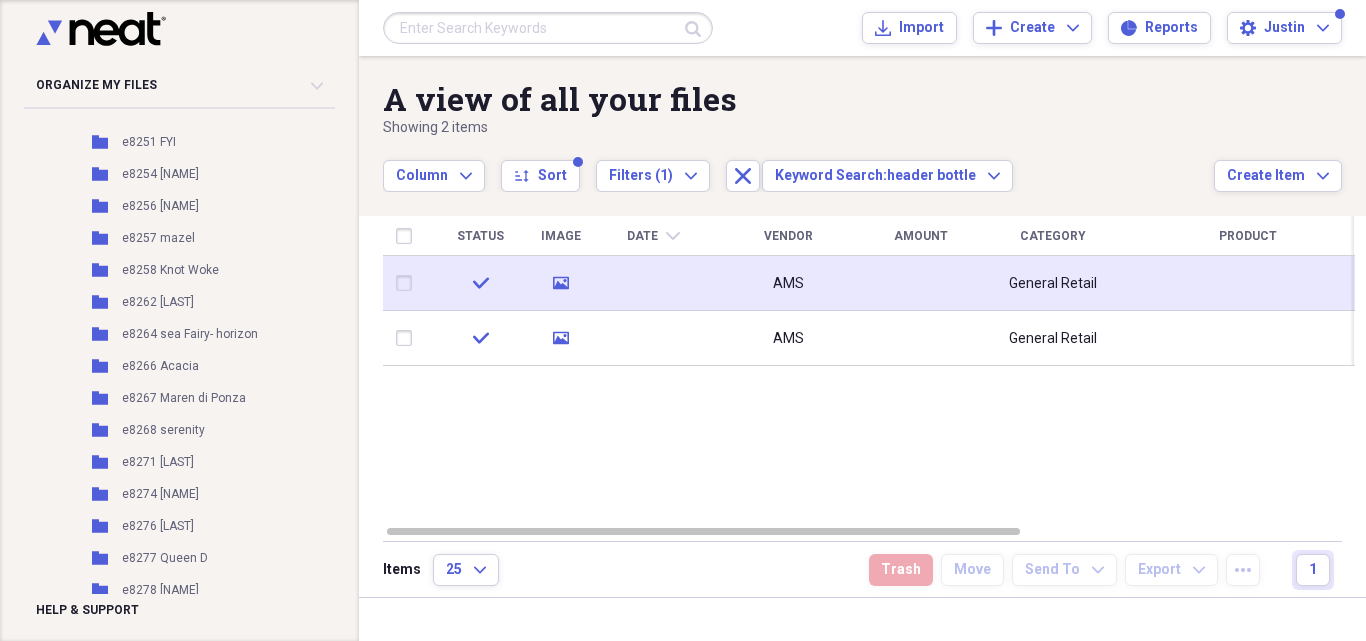 click at bounding box center [920, 283] 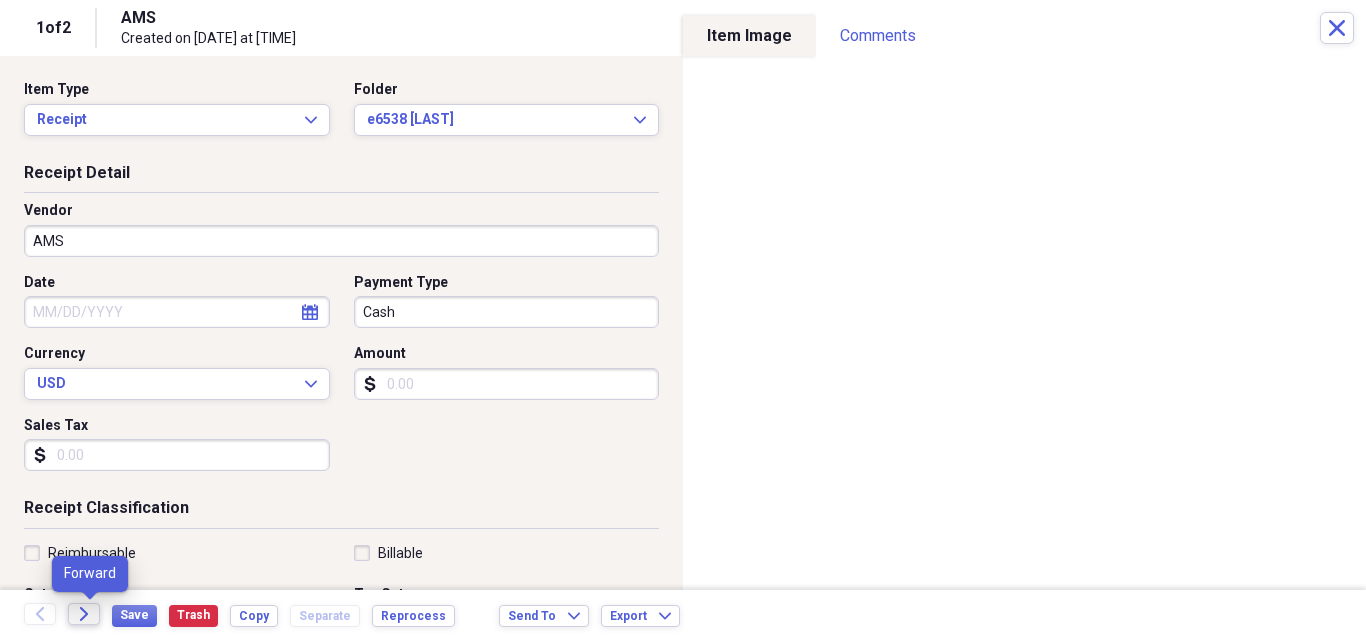 click on "Forward" at bounding box center (84, 614) 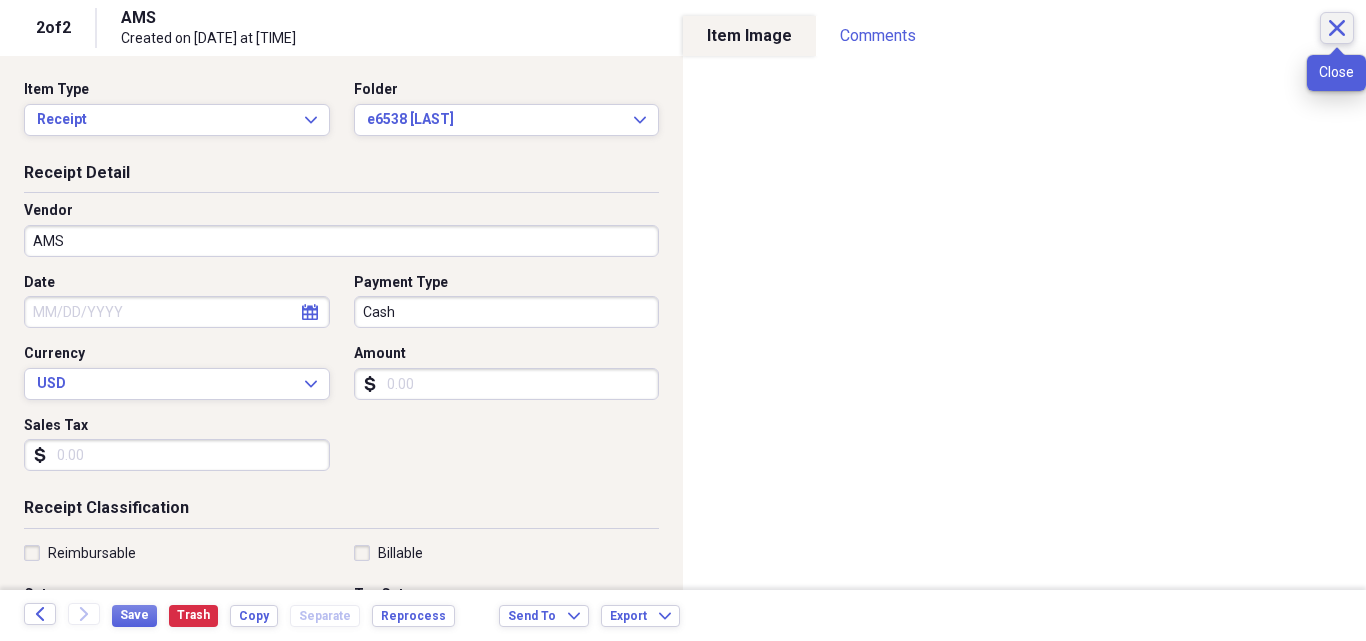 click 